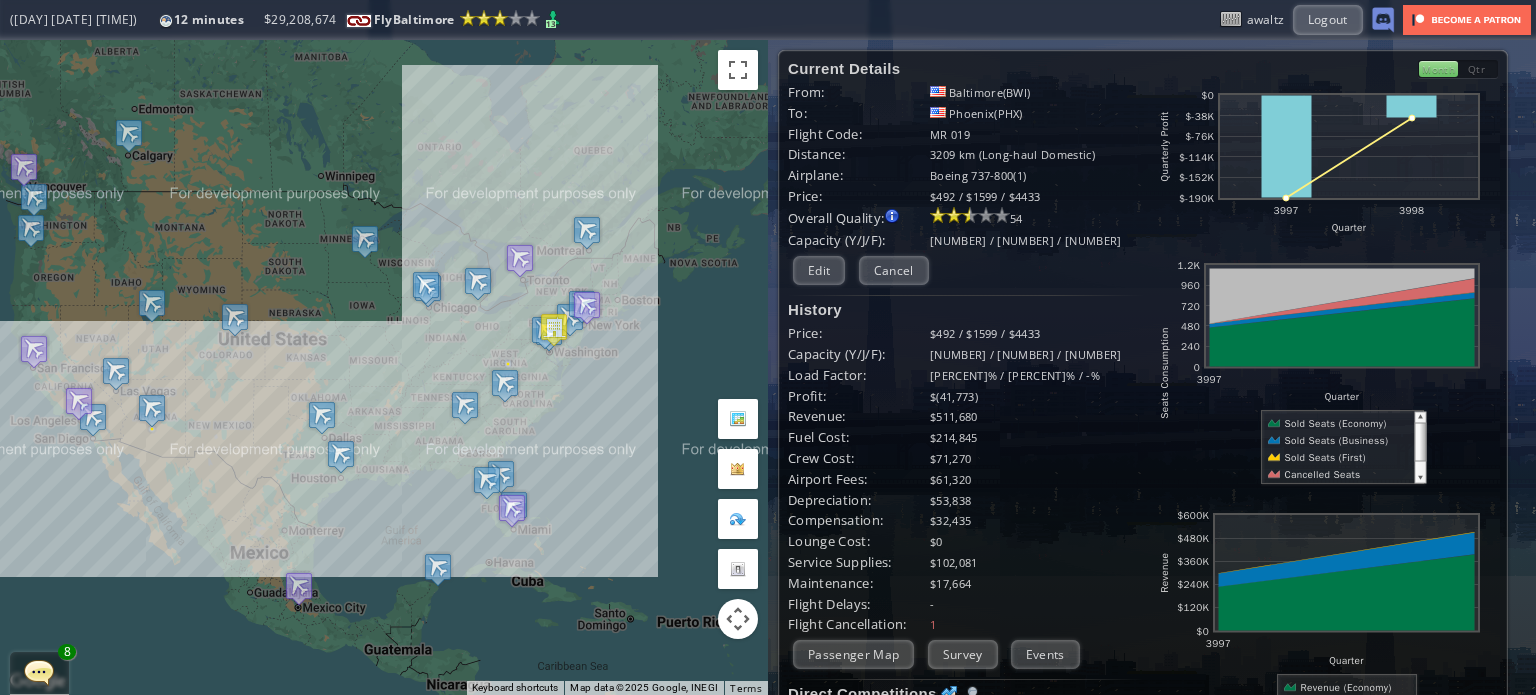 scroll, scrollTop: 0, scrollLeft: 0, axis: both 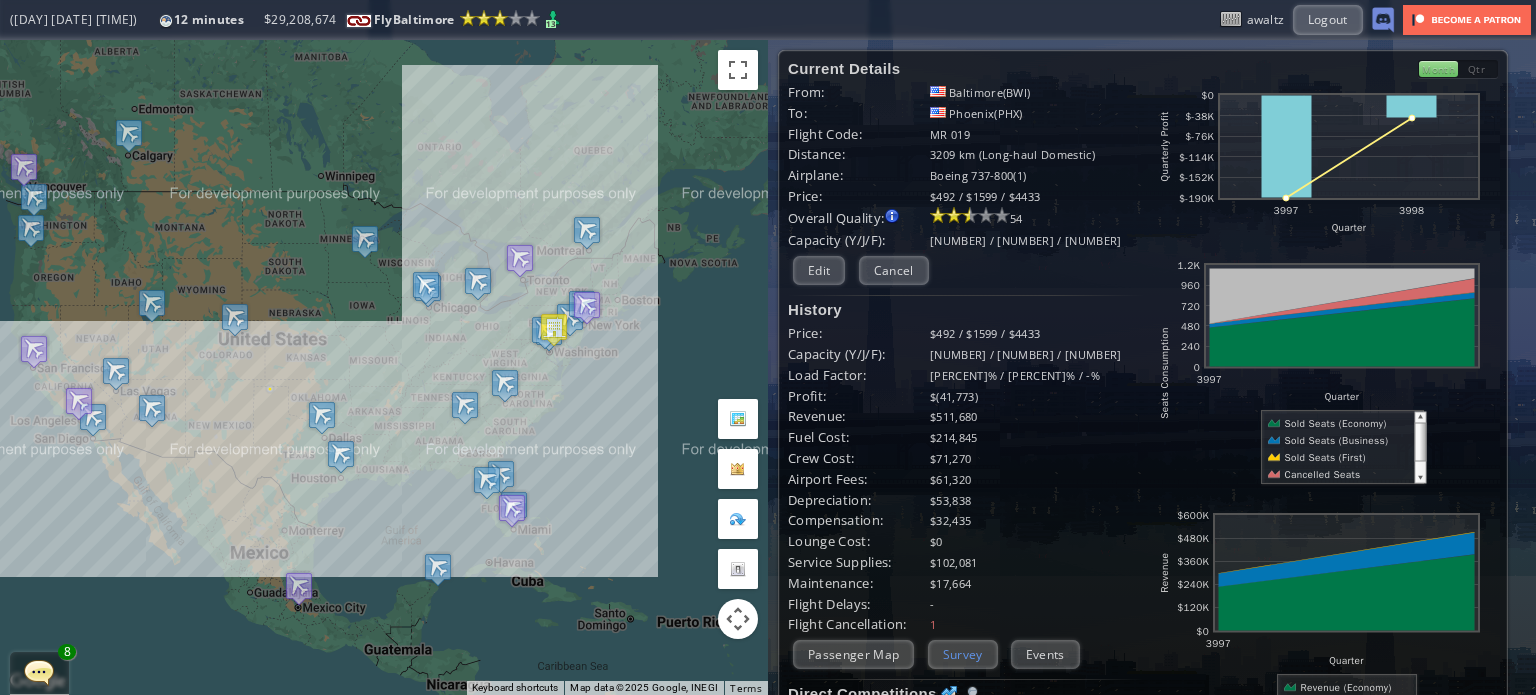 click on "Survey" at bounding box center (963, 654) 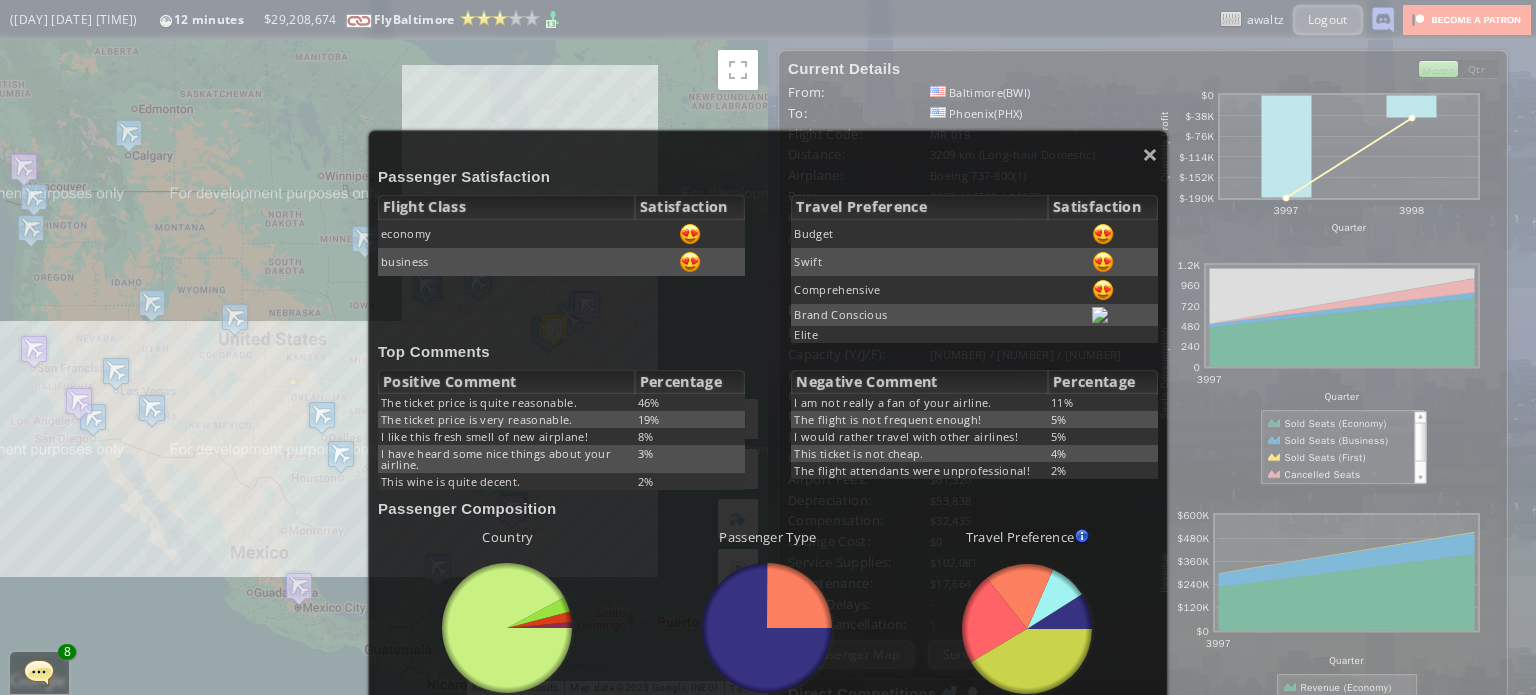 scroll, scrollTop: 100, scrollLeft: 0, axis: vertical 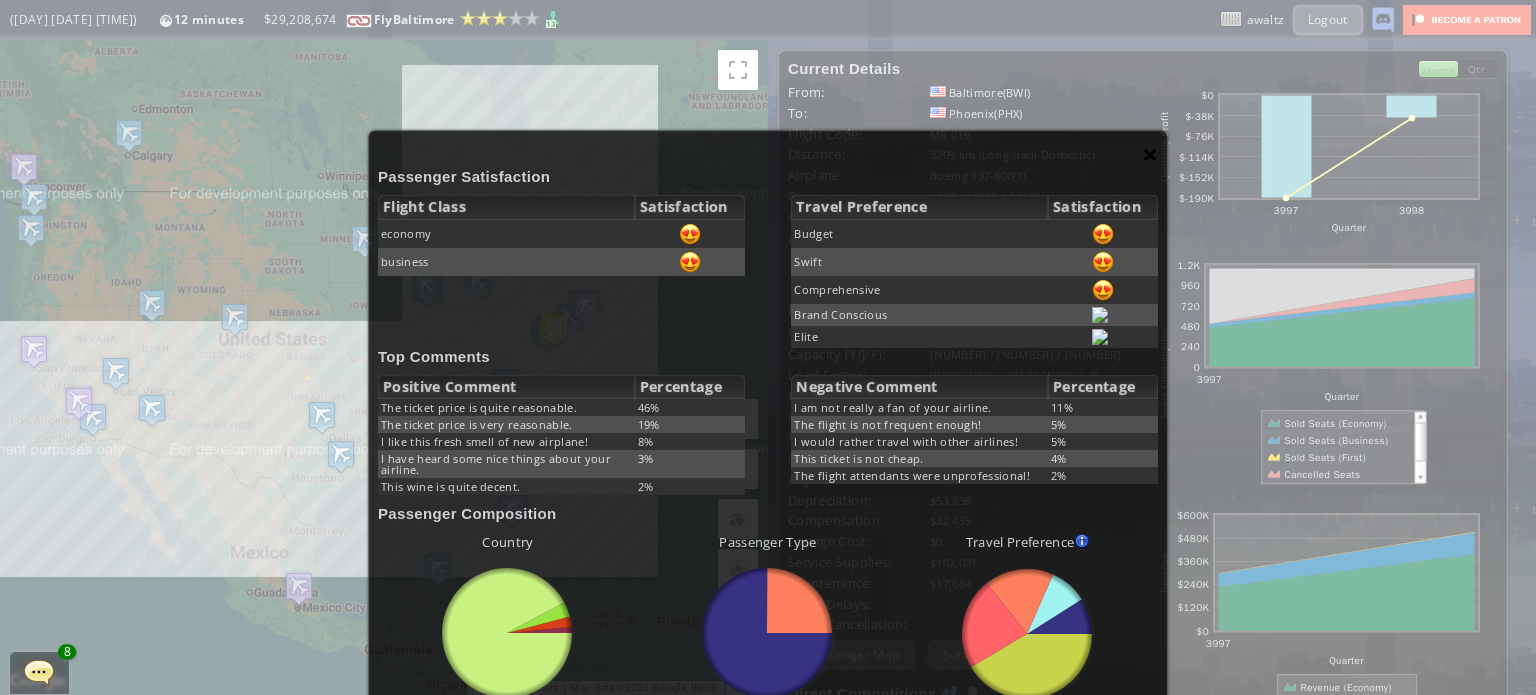 click on "×" at bounding box center [1150, 154] 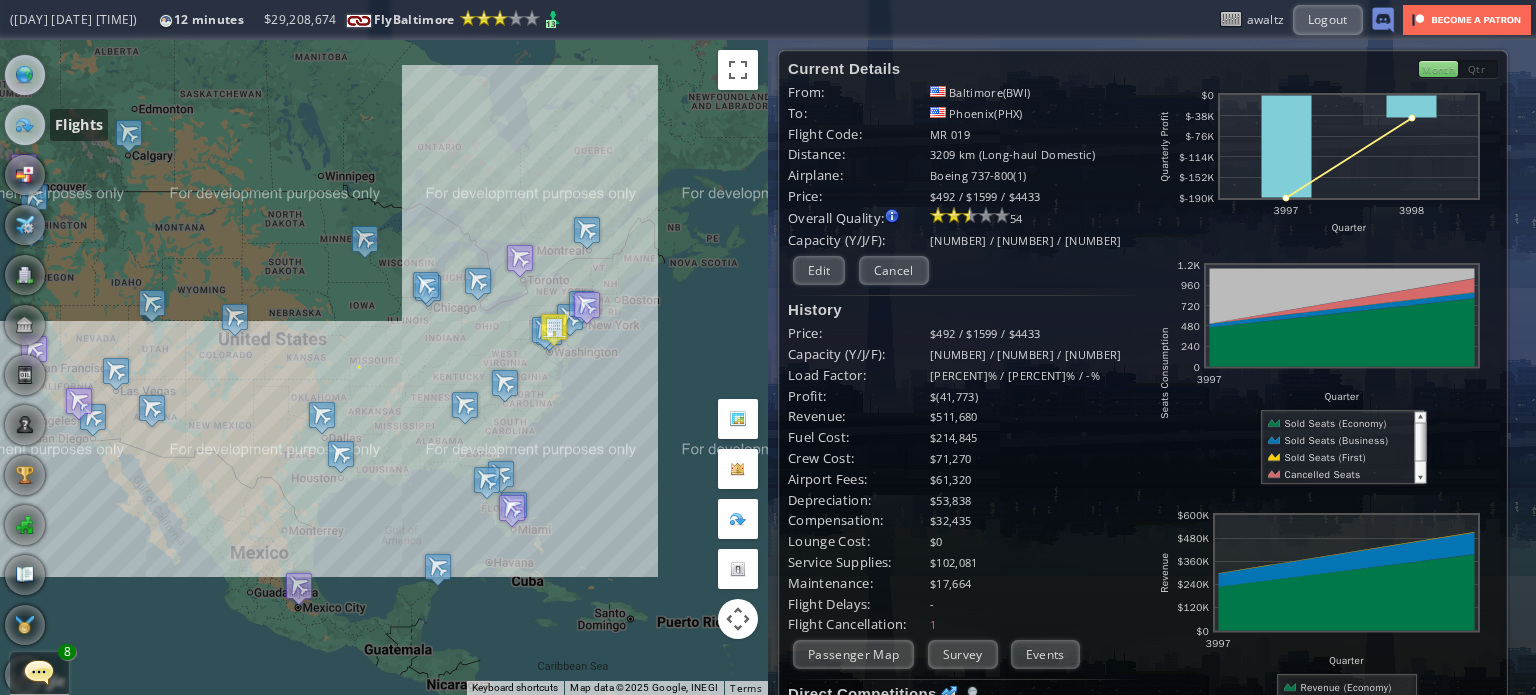 click at bounding box center [25, 125] 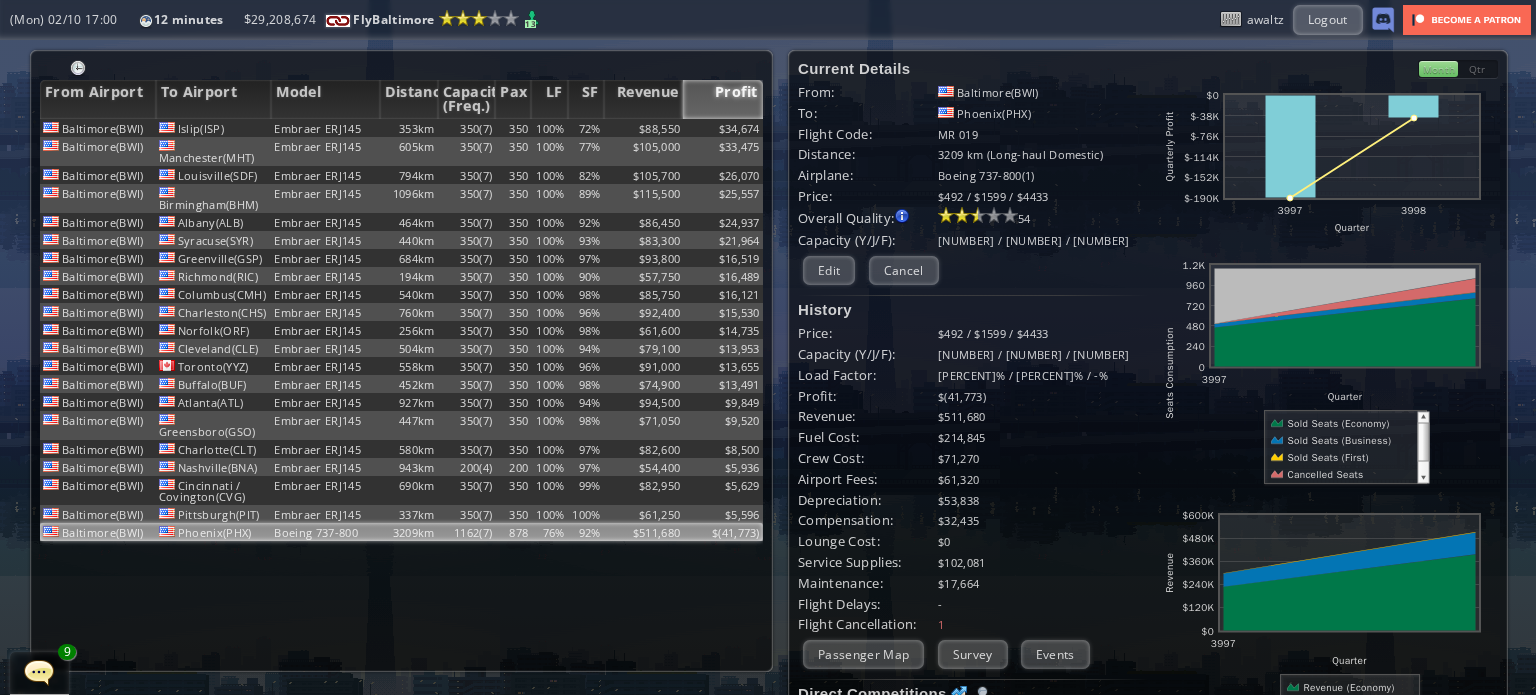 click on "Month" at bounding box center [1438, 69] 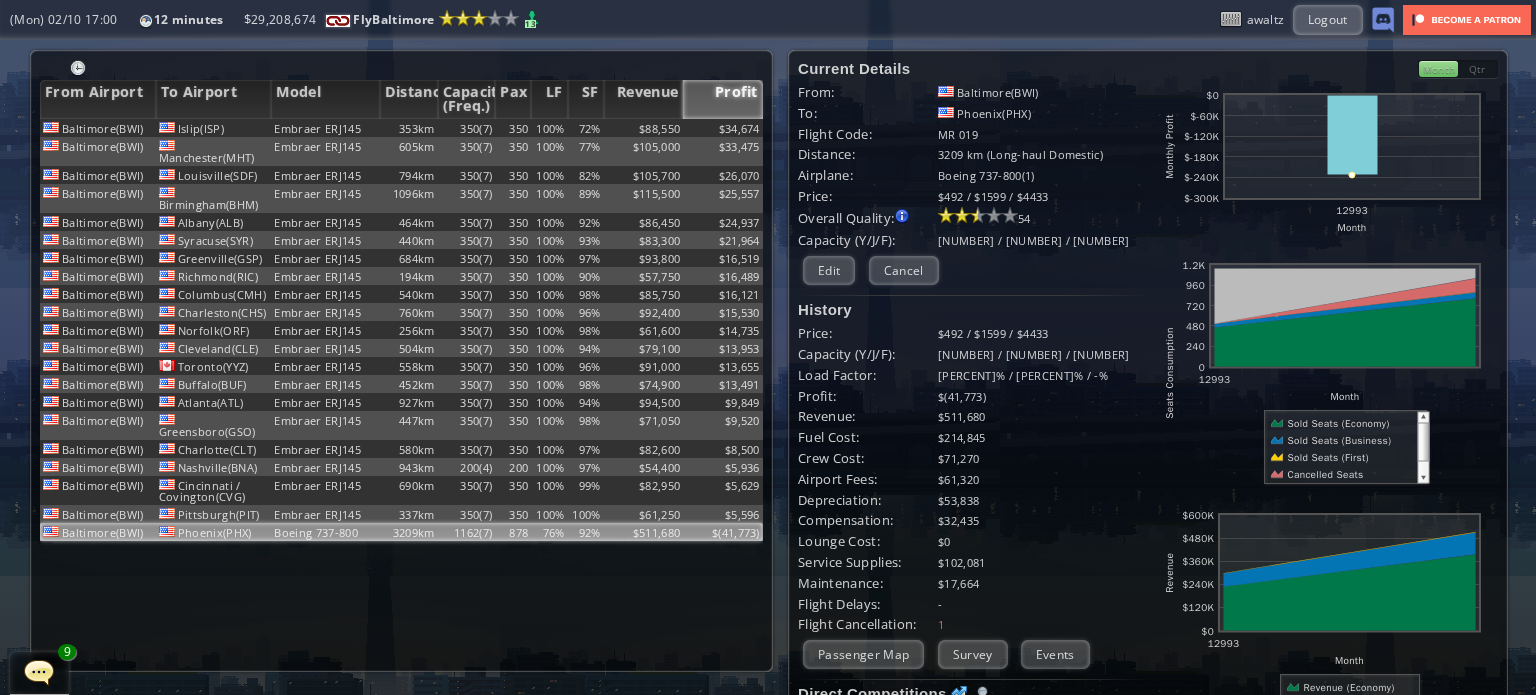 click on "Qtr" at bounding box center [1478, 69] 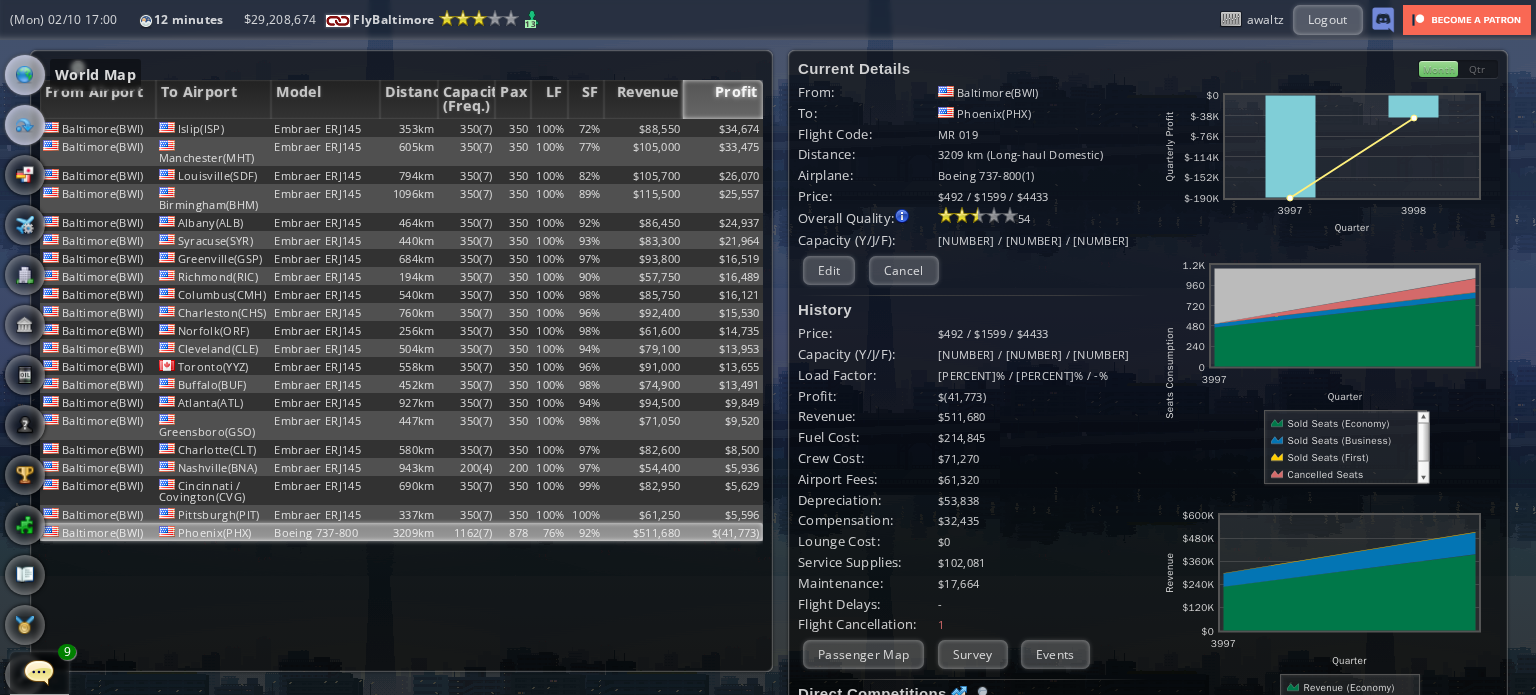 click at bounding box center [25, 75] 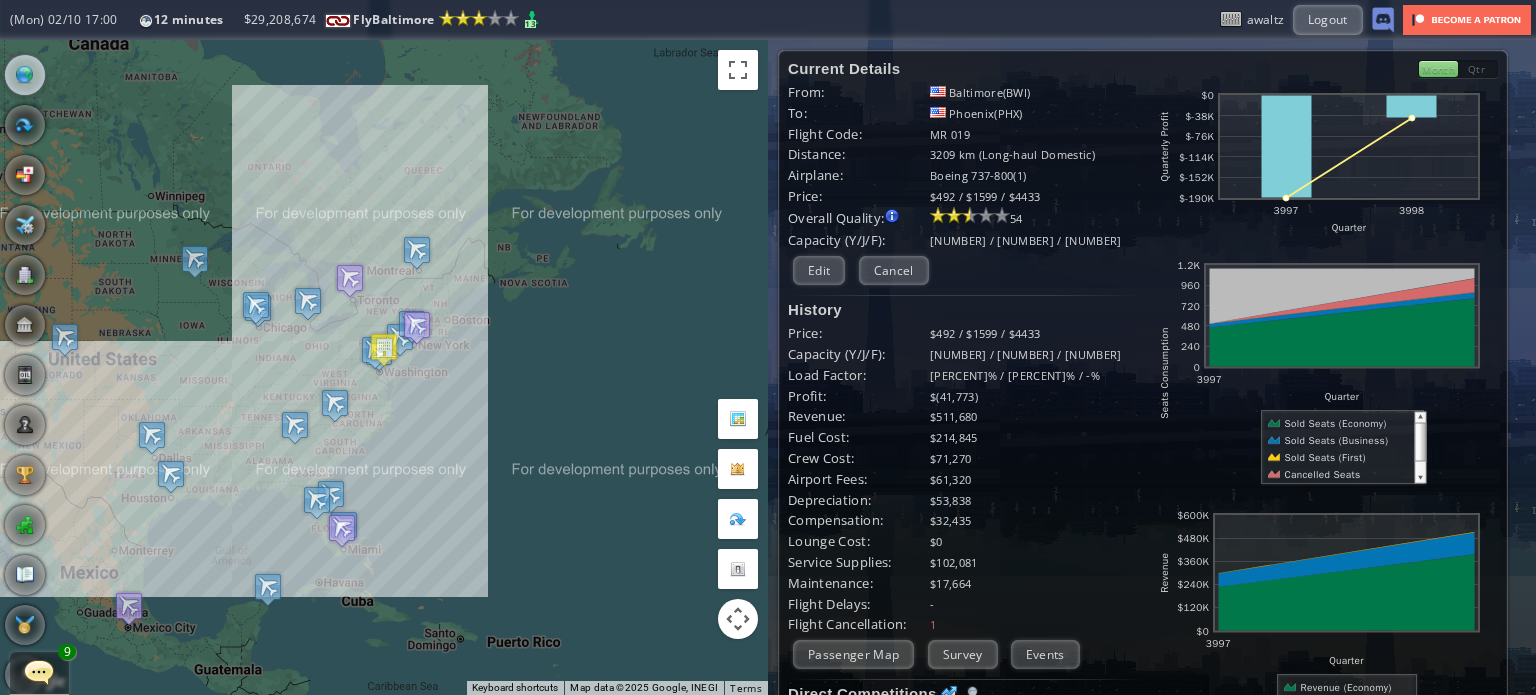 click on "Flights" at bounding box center (25, 125) 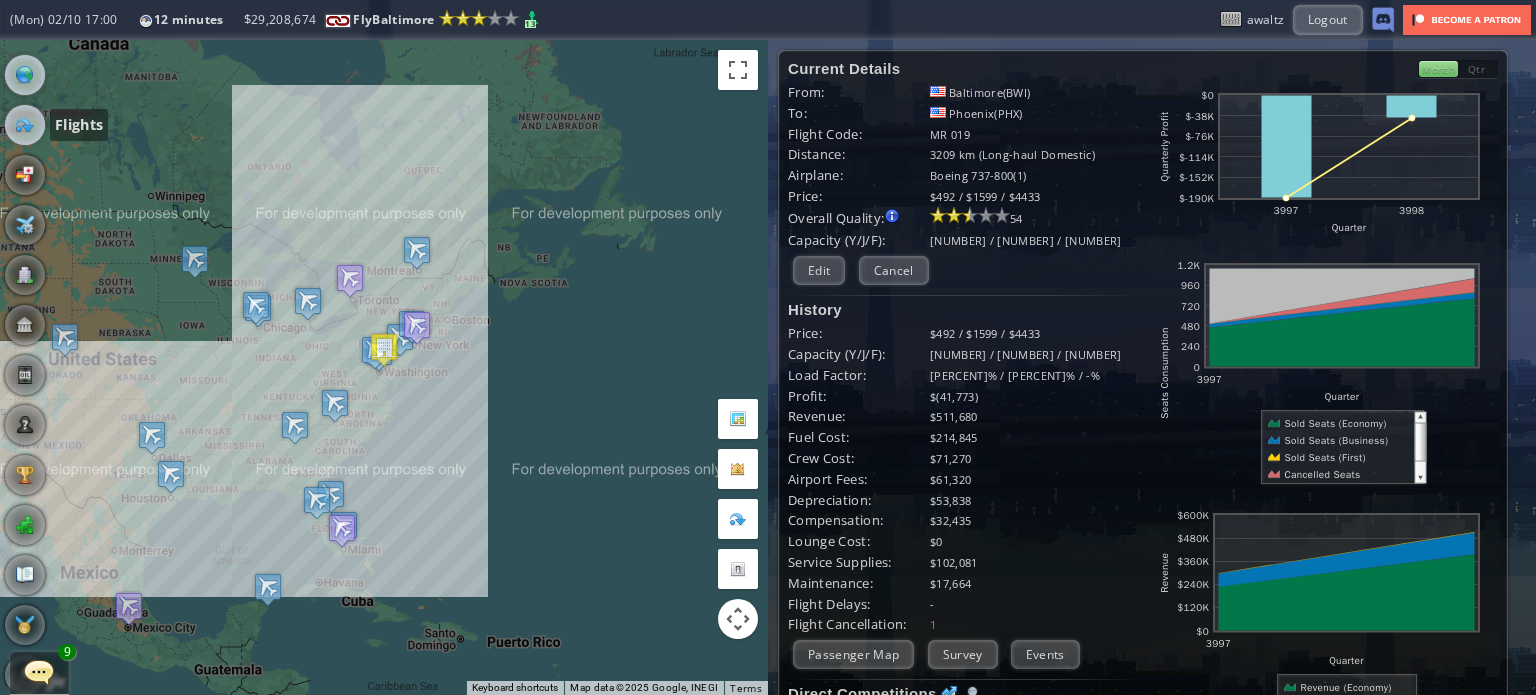 click at bounding box center (25, 125) 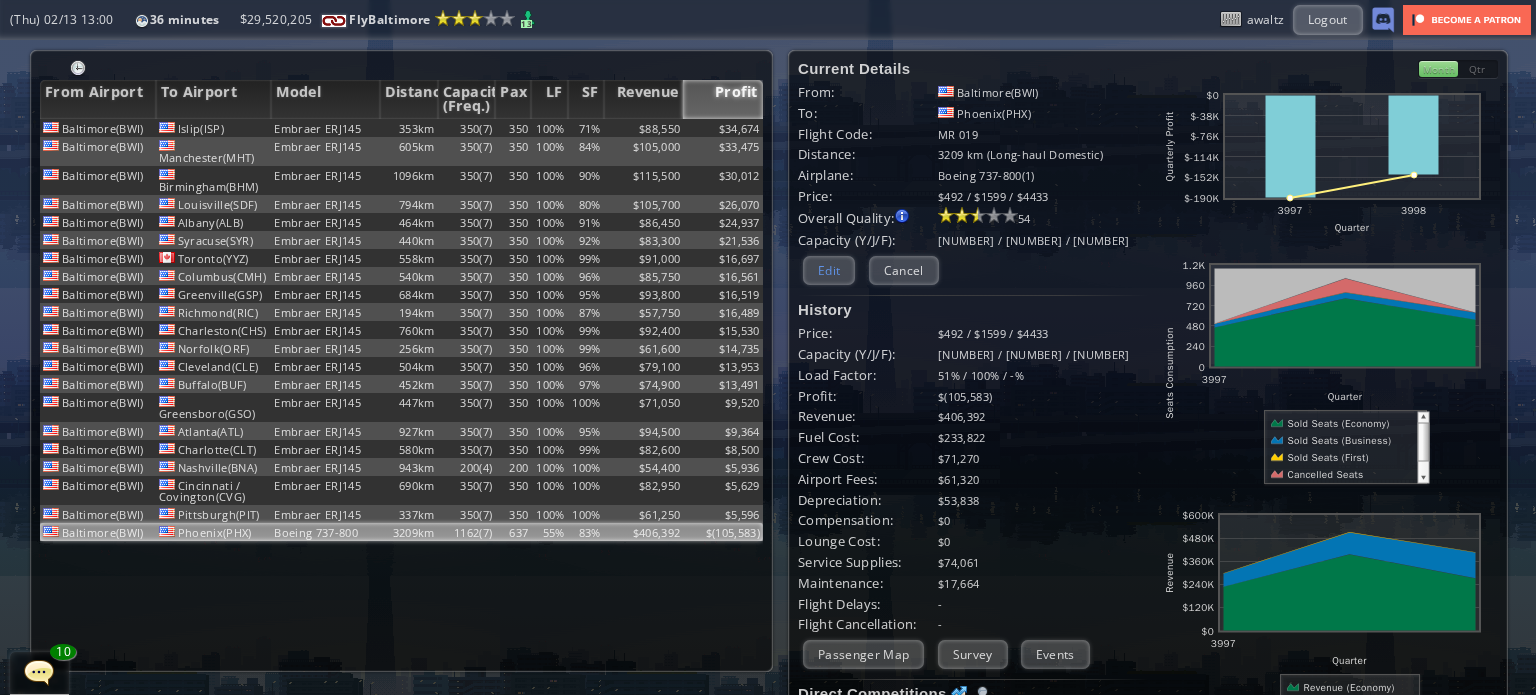 click on "Edit" at bounding box center (829, 270) 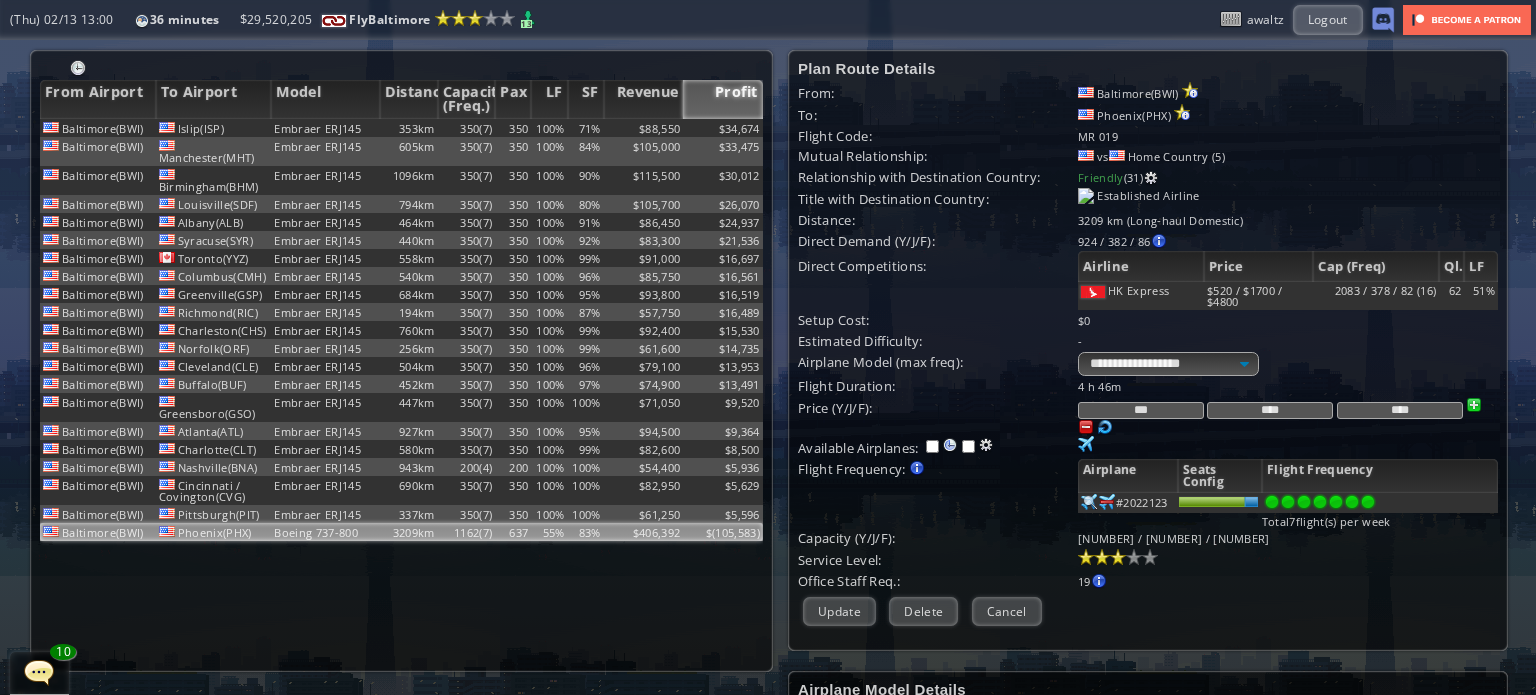 drag, startPoint x: 1193, startPoint y: 401, endPoint x: 1117, endPoint y: 378, distance: 79.40403 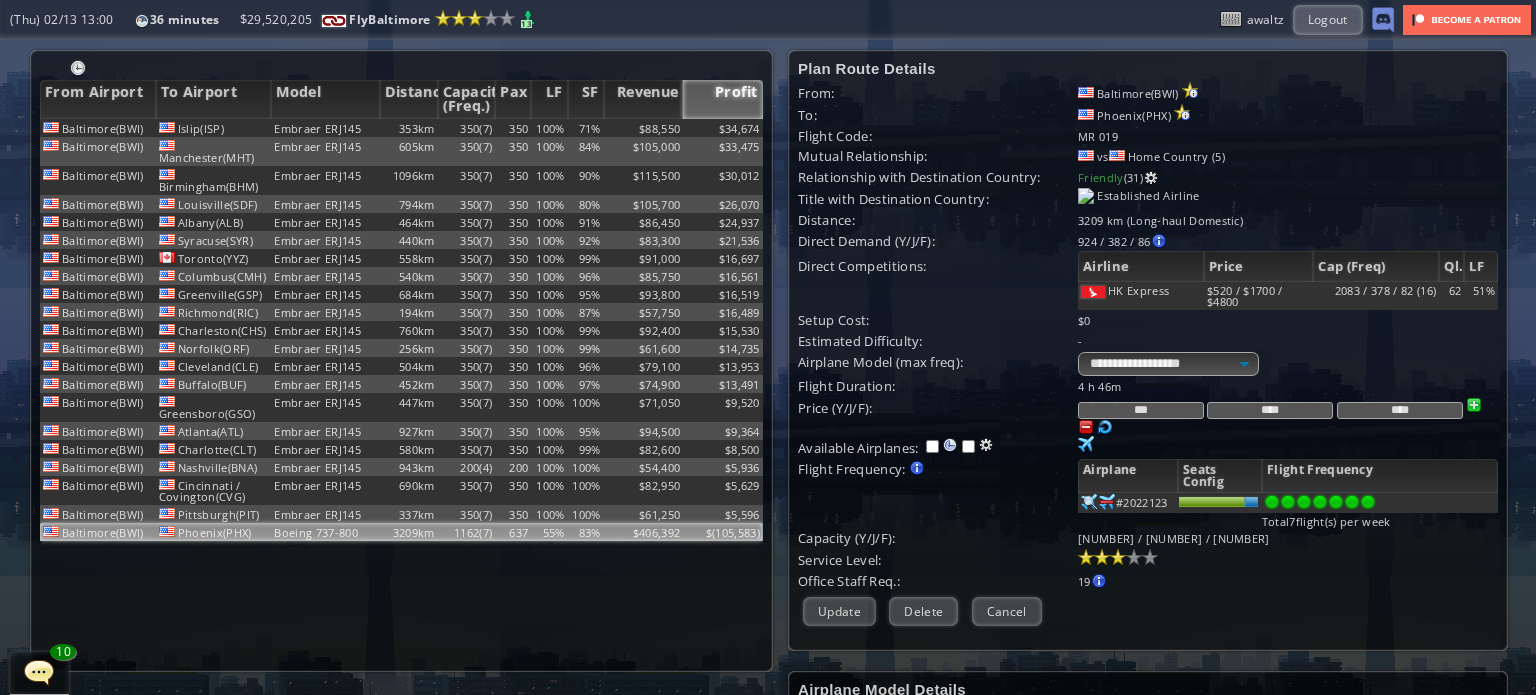 click on "Flight Duration:
[DURATION]
Price (Y/J/F):
***
****
****
Available Airplanes:
Purchase airplane
97" at bounding box center (1148, 483) 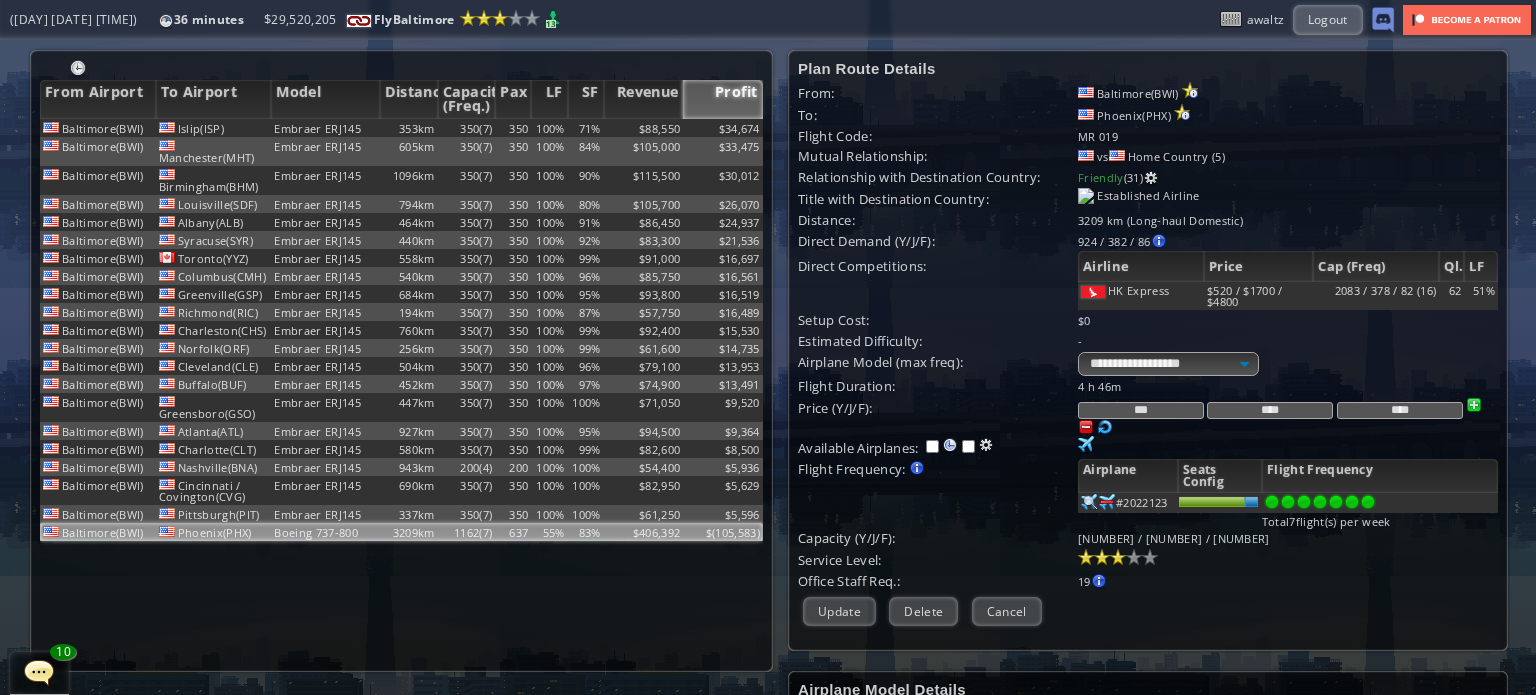 click on "$406,392" at bounding box center (644, 532) 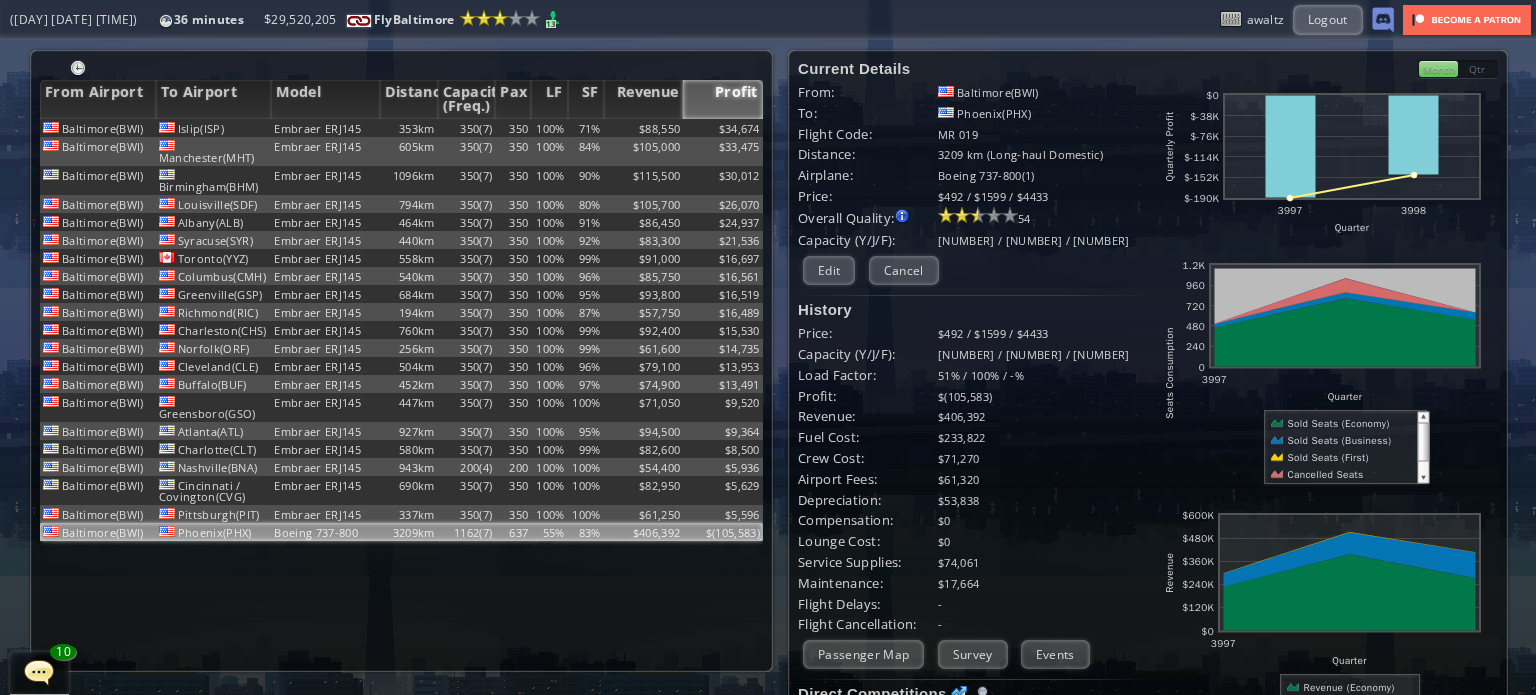click on "Current Details
From:
[CITY](BWI)
To:
[CITY](PHX)
Flight Code:
[CODE]
Distance:
[DISTANCE] km (Long-haul Domestic)
Airplane:
[AIRPLANE]([NUMBER])
Price:
$492 / $1599 / $4433
Overall Quality:
Overall quality is determined by:
- Fleet Age per Route
- Service Star level per route
- Company wide Service Quality
54" at bounding box center [973, 540] 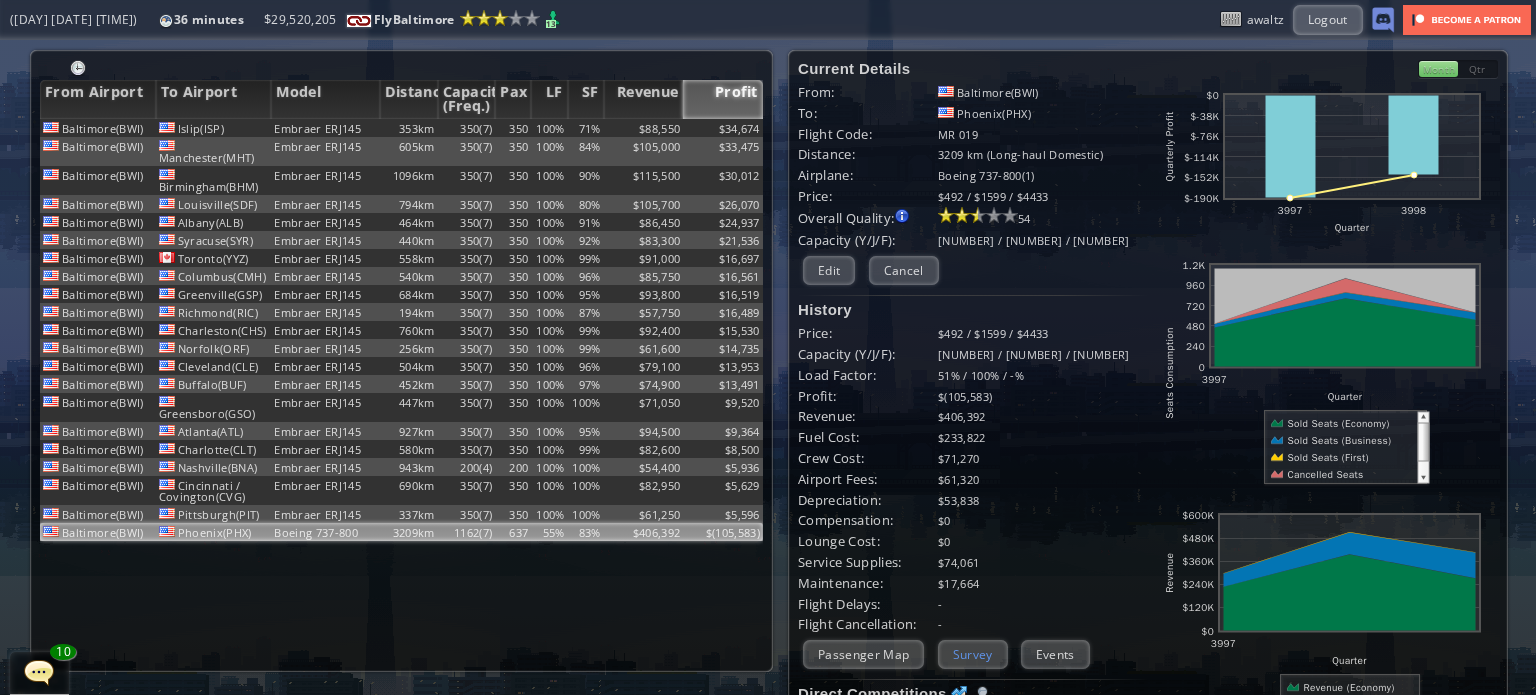click on "Survey" at bounding box center (973, 654) 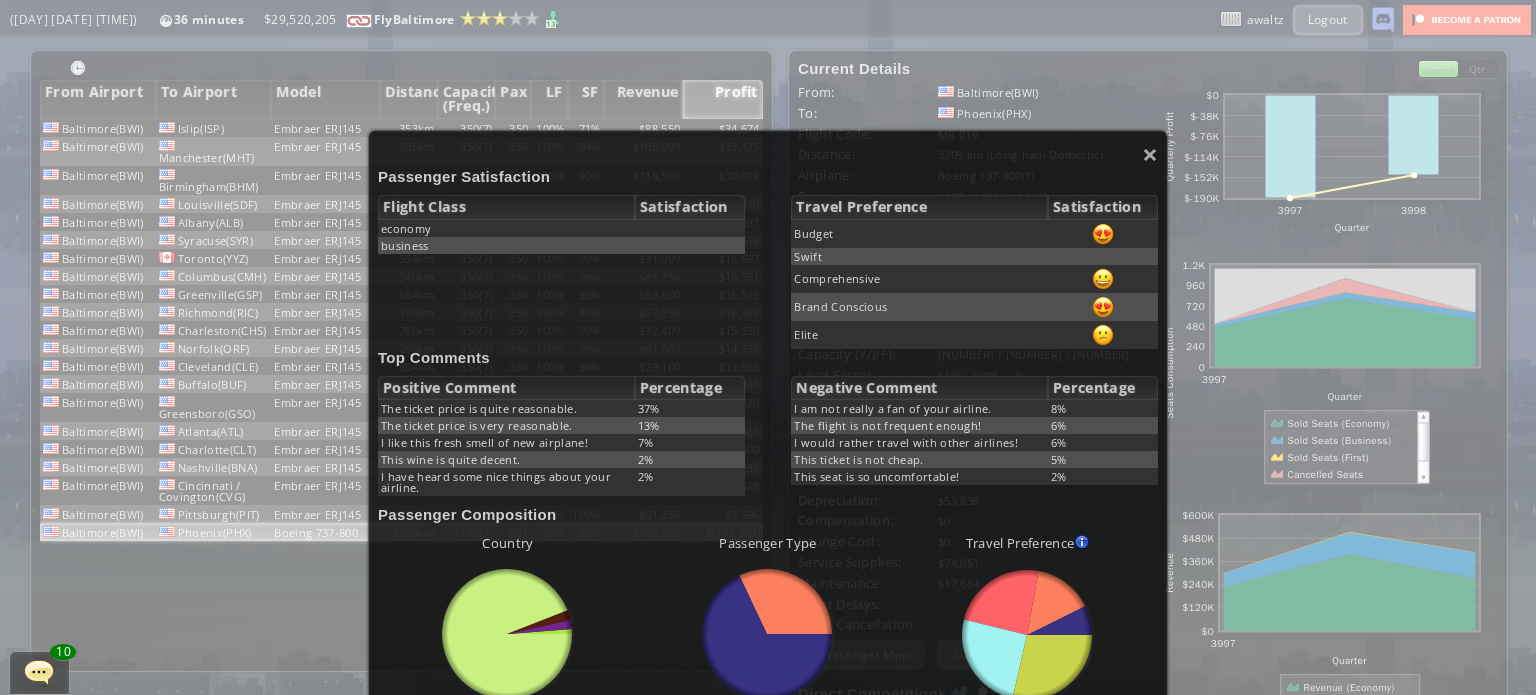 scroll, scrollTop: 100, scrollLeft: 0, axis: vertical 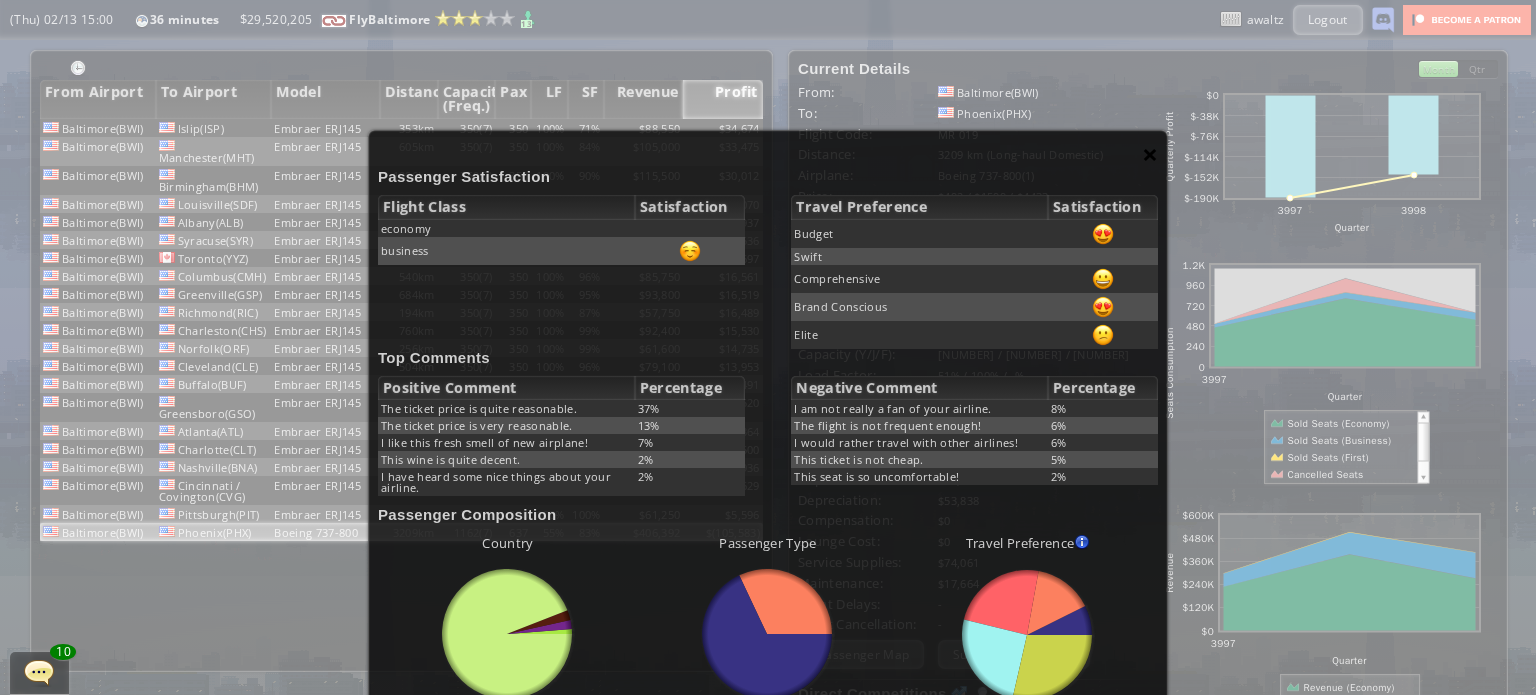 click on "×" at bounding box center (1150, 154) 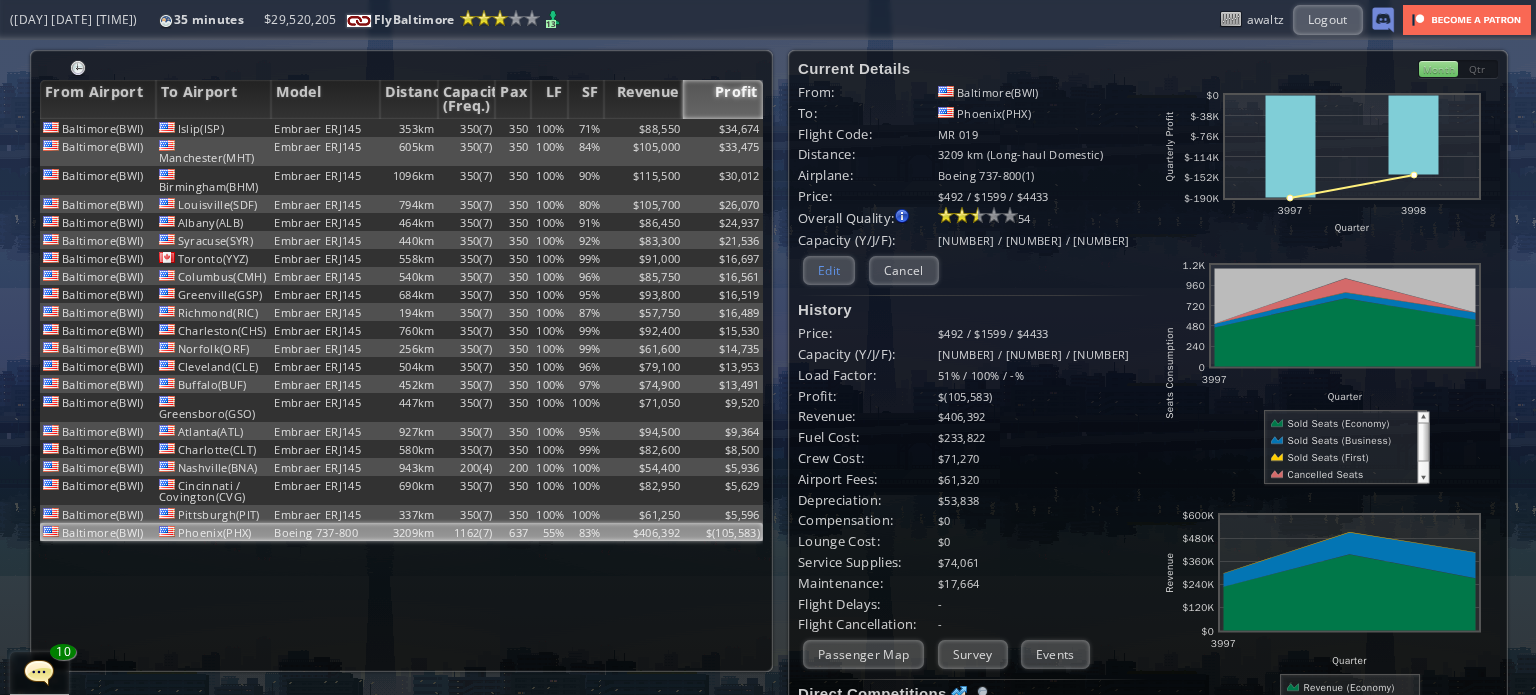 click on "Edit" at bounding box center [829, 270] 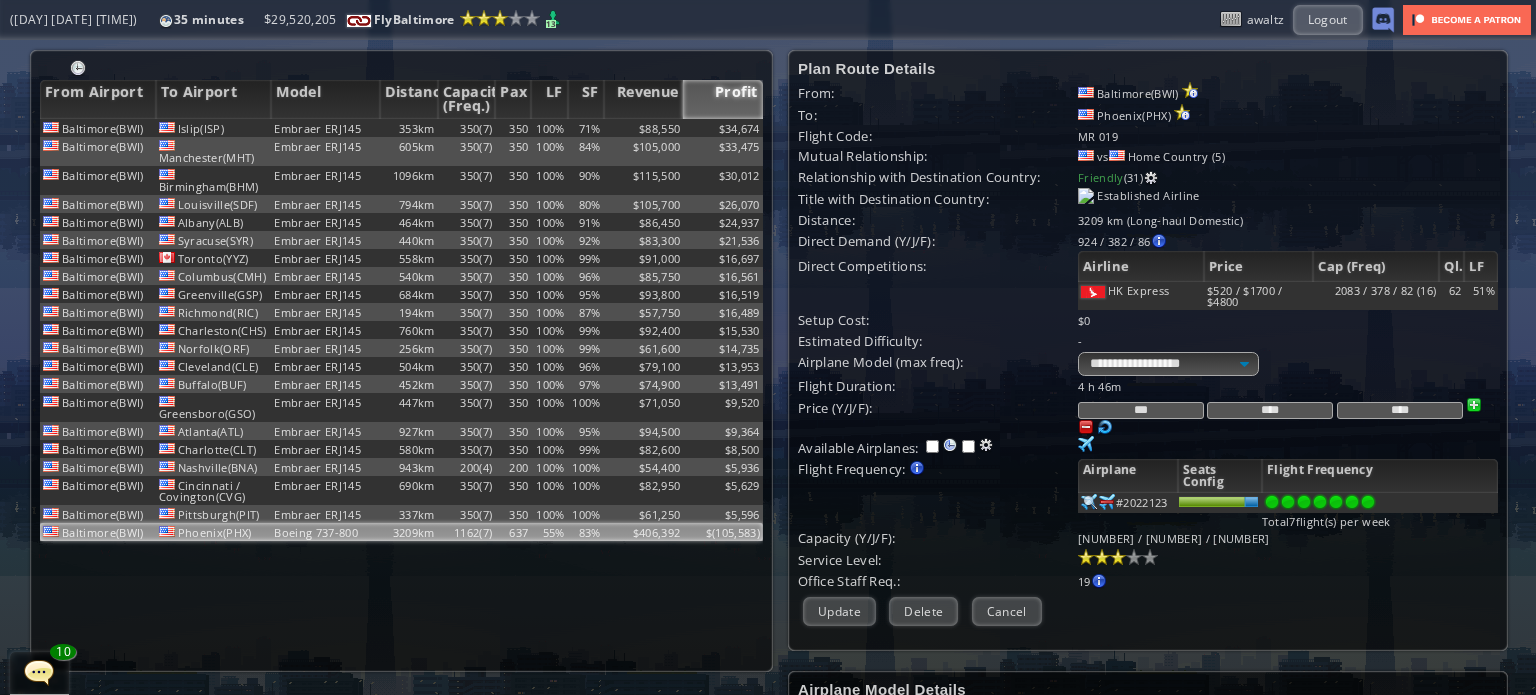 drag, startPoint x: 1193, startPoint y: 412, endPoint x: 1134, endPoint y: 405, distance: 59.413803 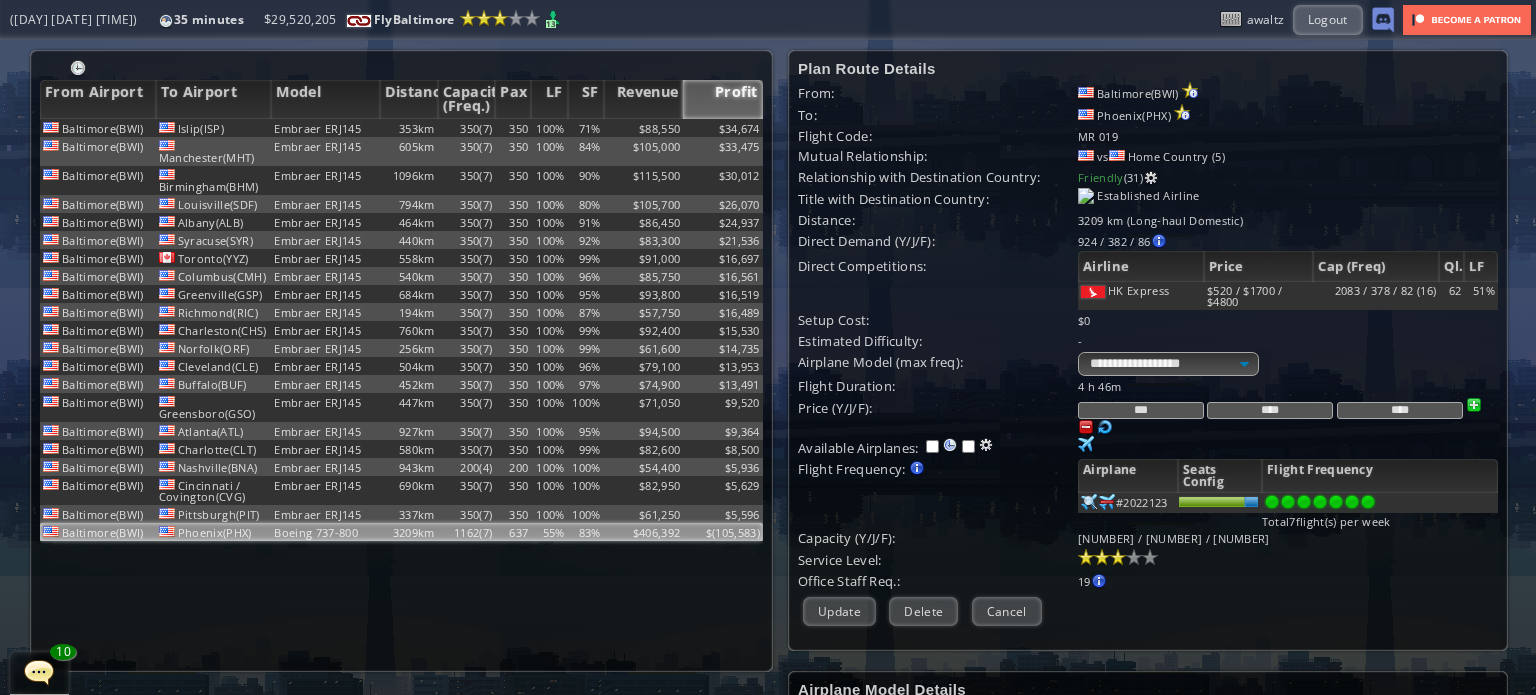 click on "***" at bounding box center [1141, 410] 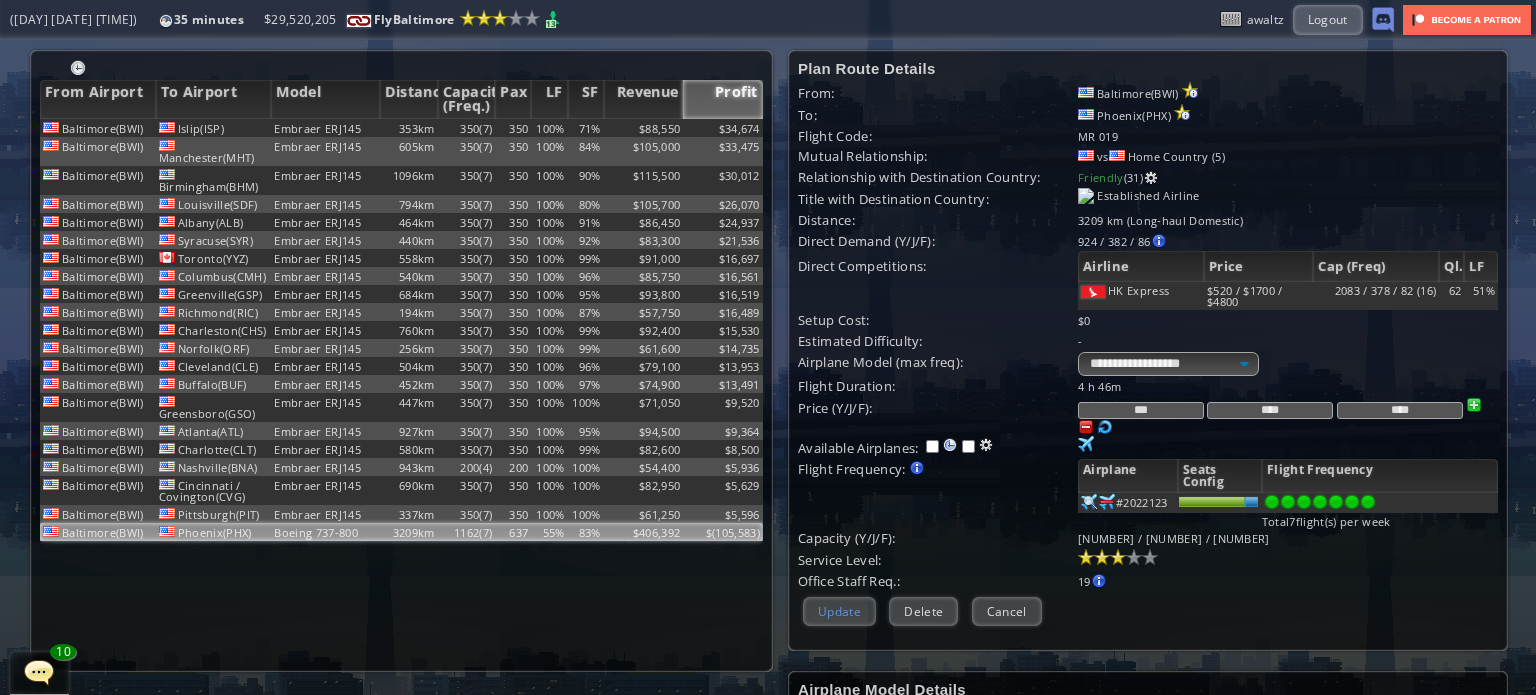 type on "***" 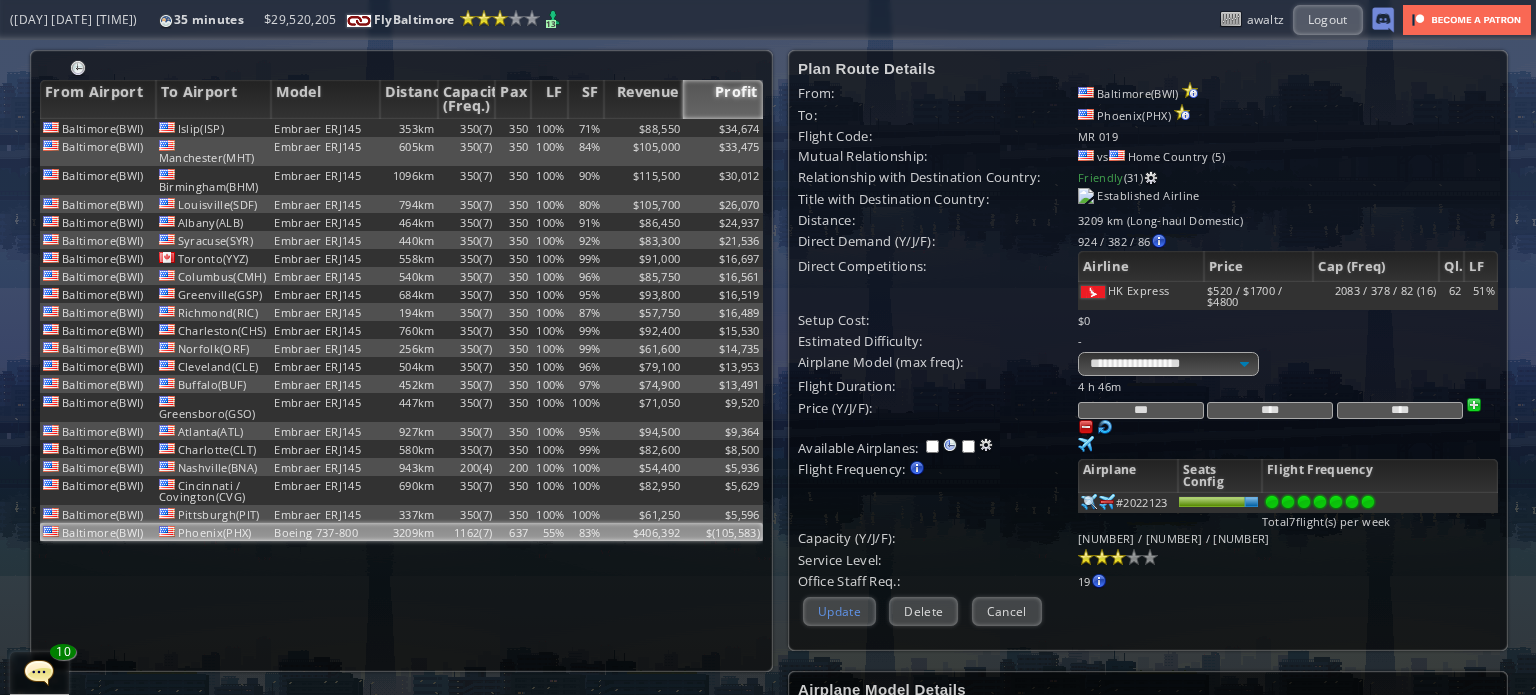 click on "Update" at bounding box center (839, 611) 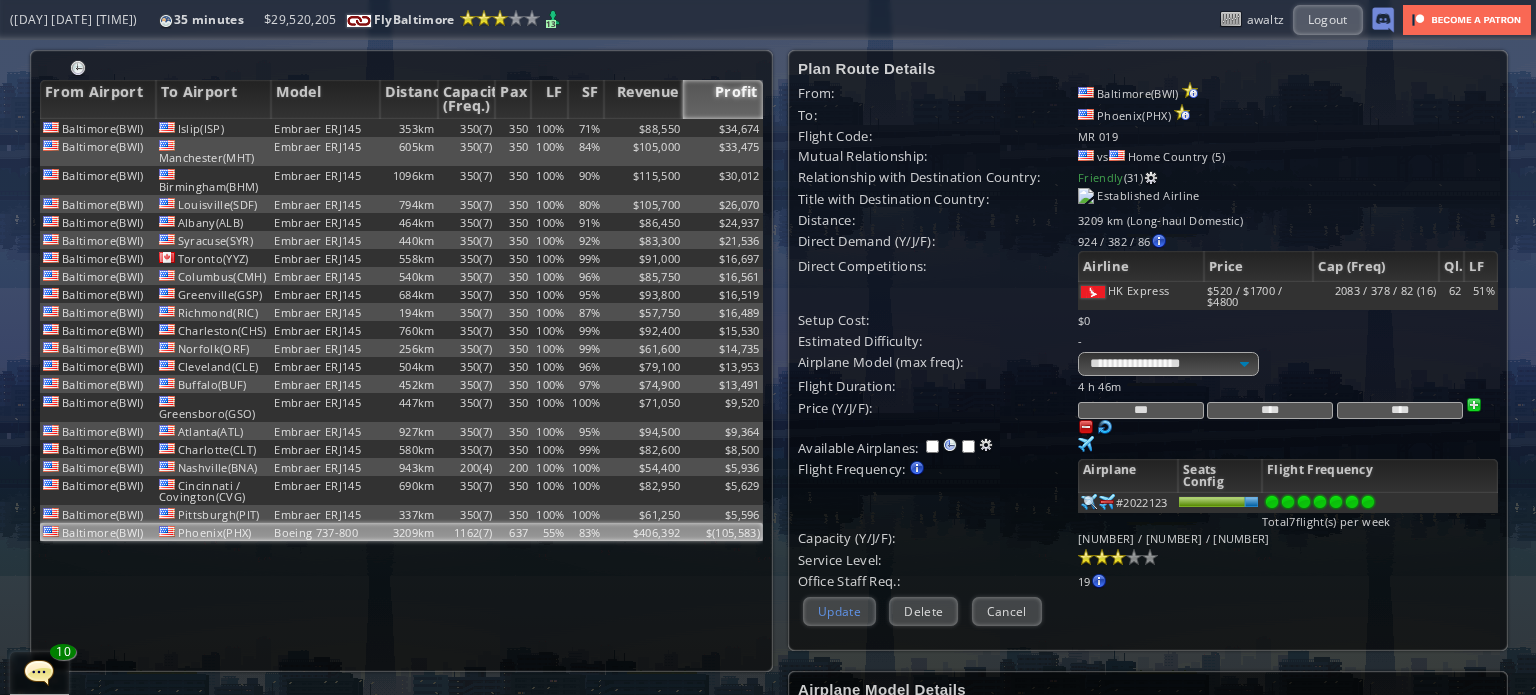 scroll, scrollTop: 193, scrollLeft: 0, axis: vertical 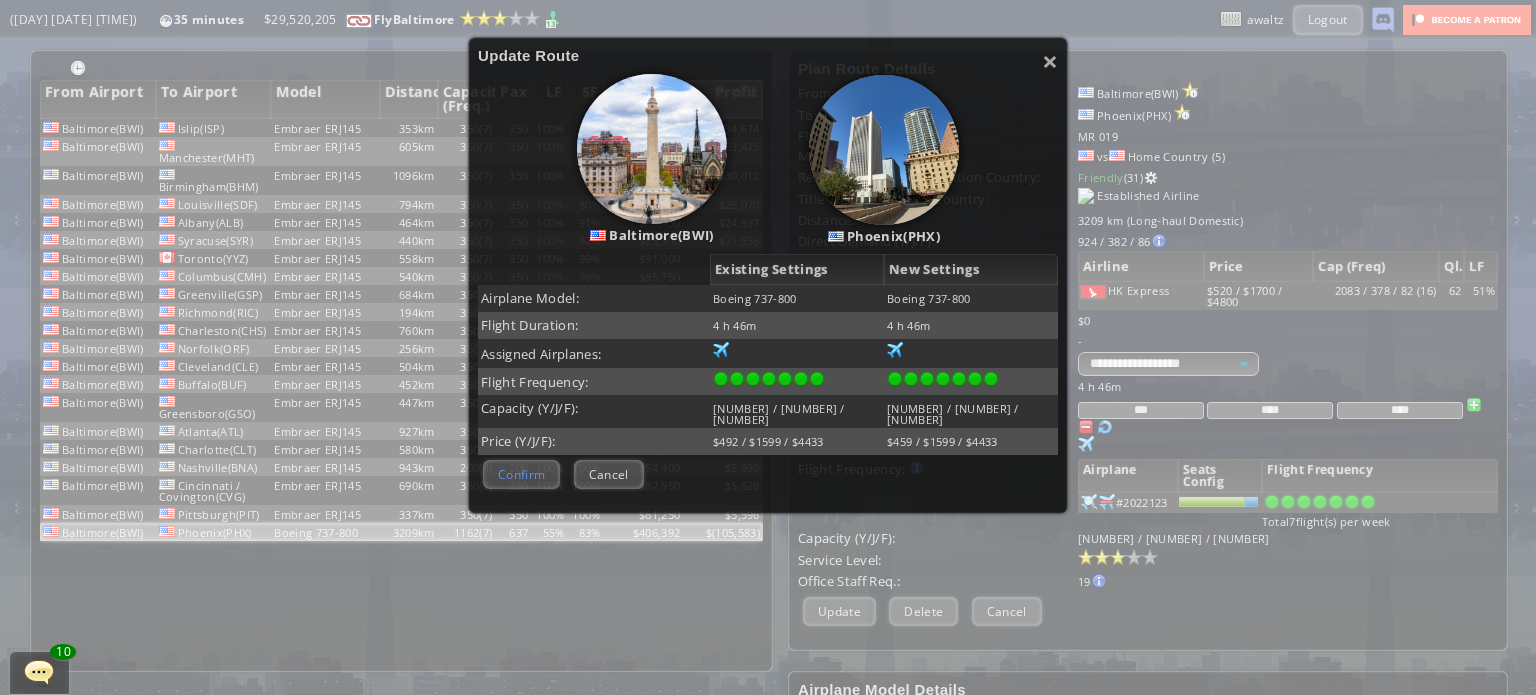 click on "Confirm" at bounding box center [521, 474] 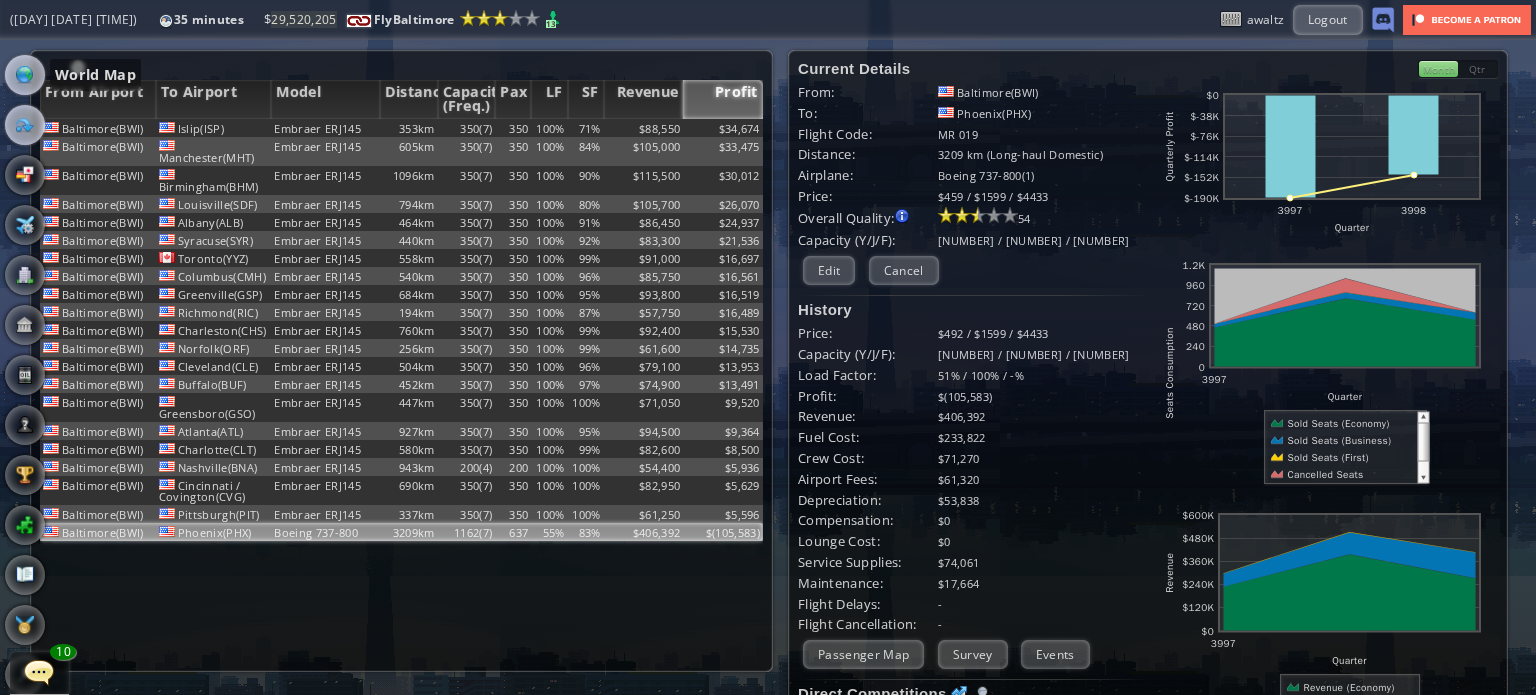 click at bounding box center [25, 75] 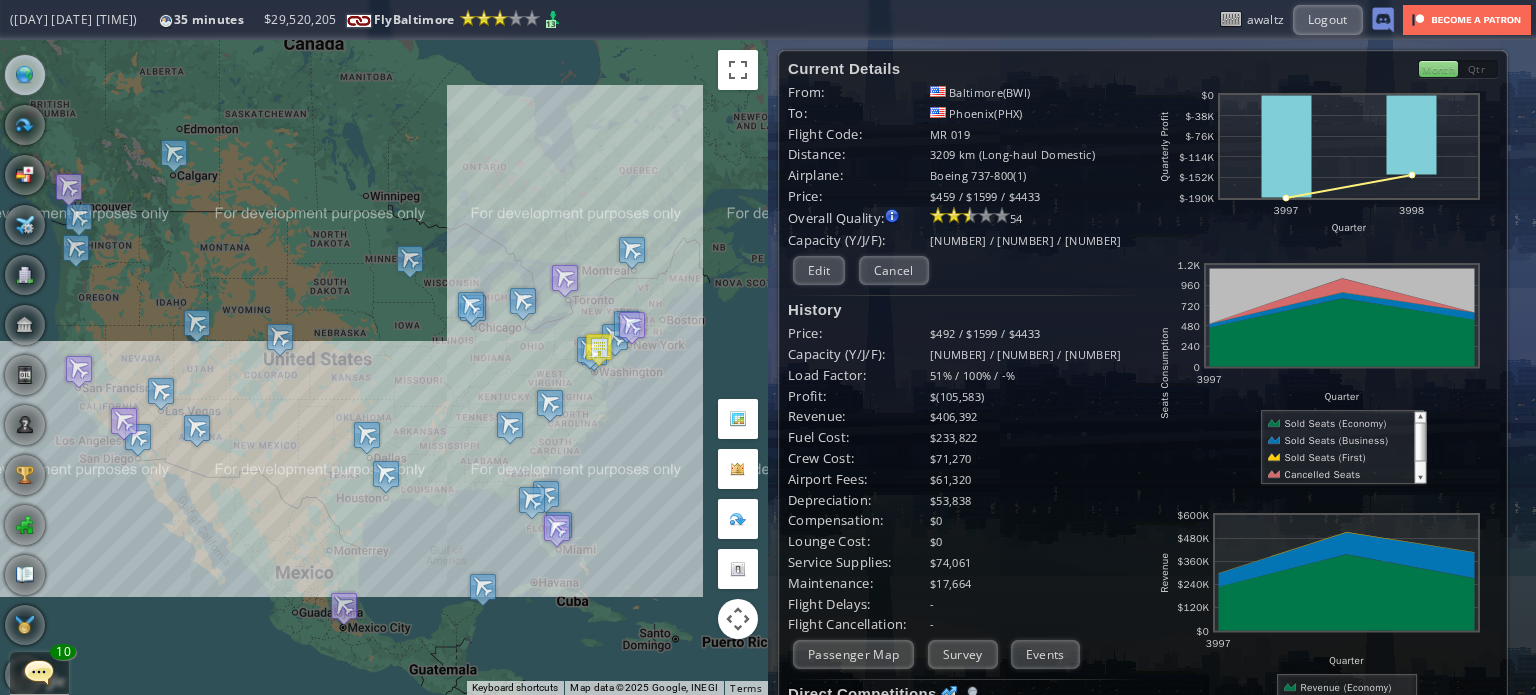 drag, startPoint x: 704, startPoint y: 155, endPoint x: 723, endPoint y: 154, distance: 19.026299 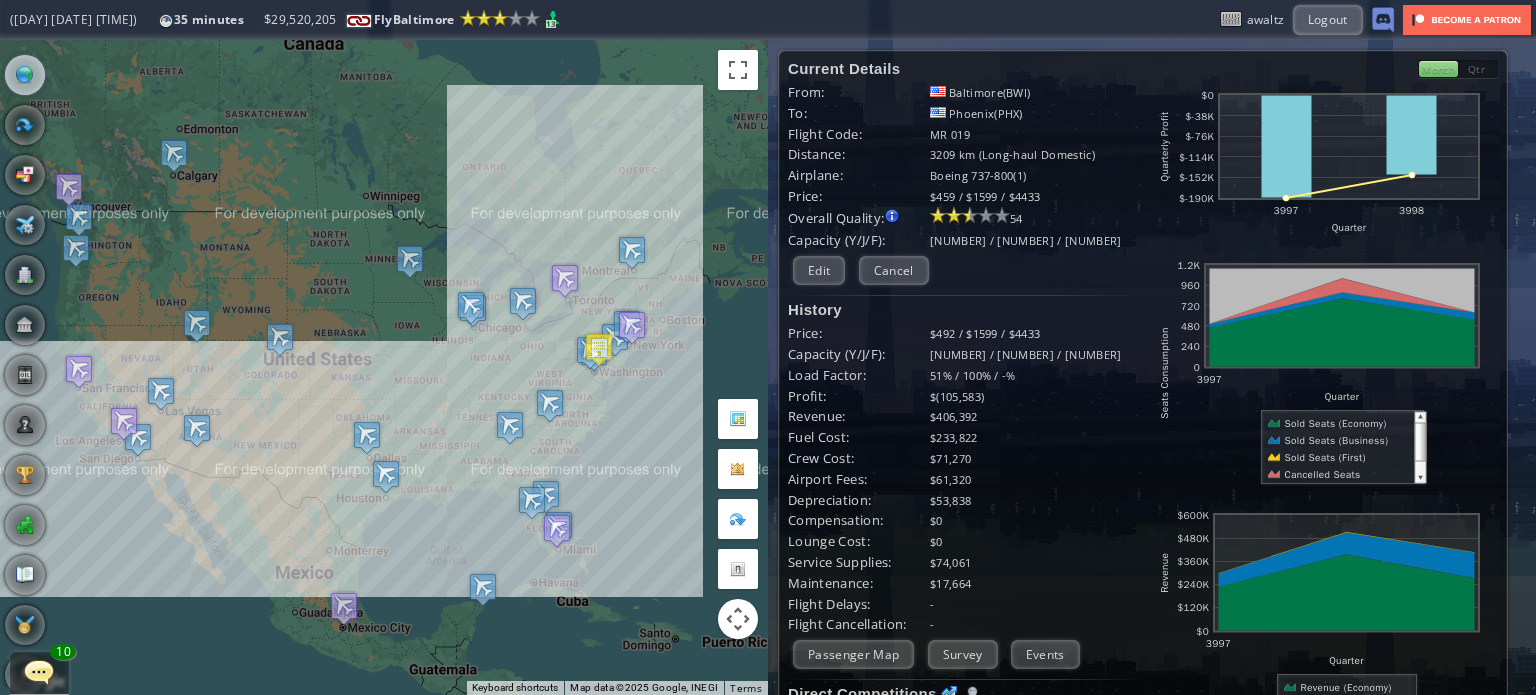 click on "To navigate, press the arrow keys." at bounding box center (384, 367) 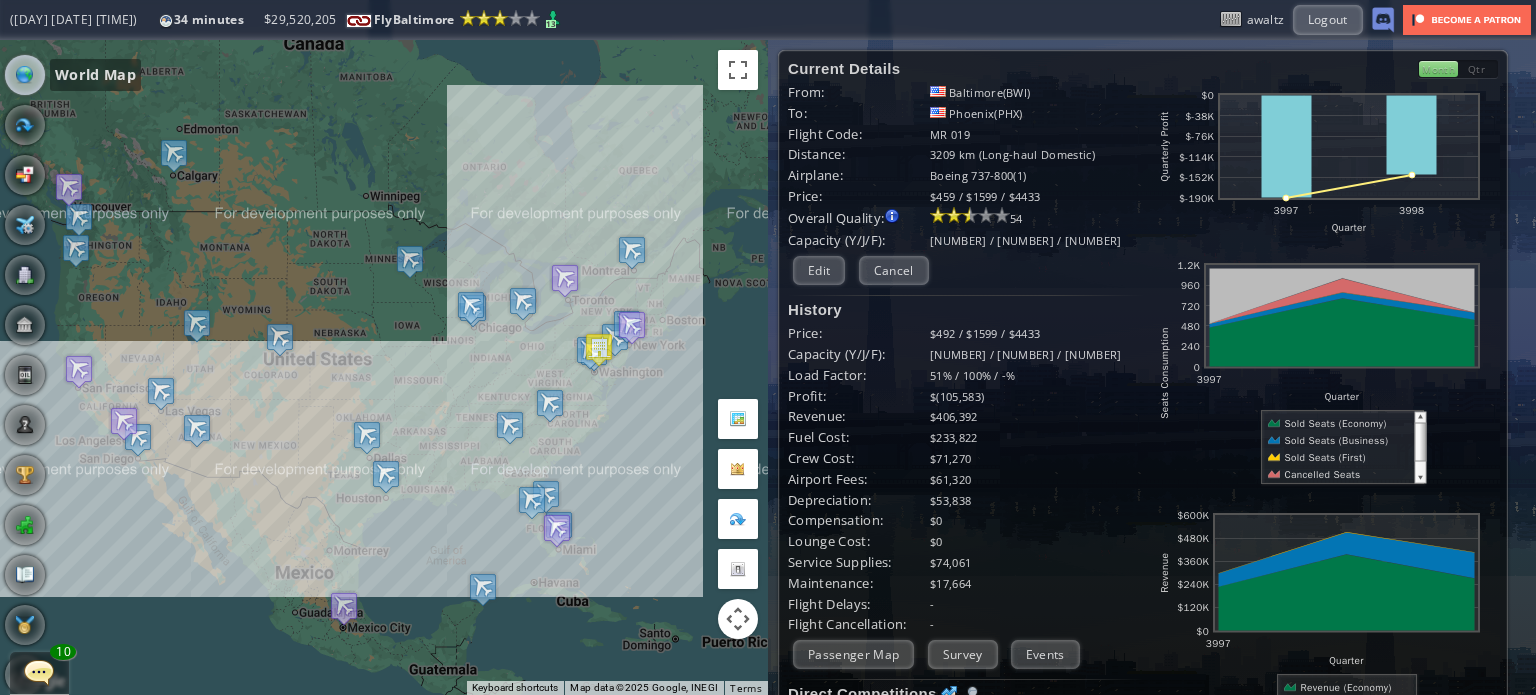 click at bounding box center [25, 75] 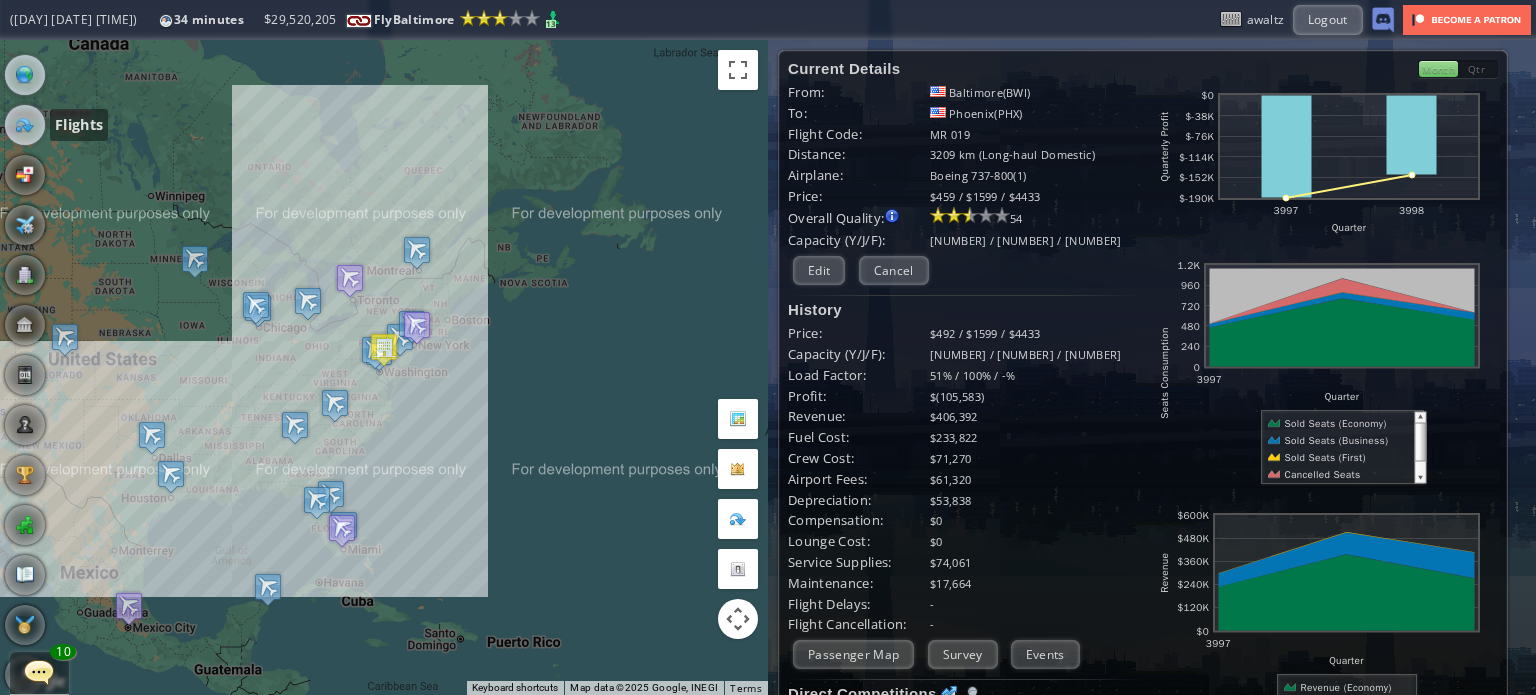 click at bounding box center [25, 125] 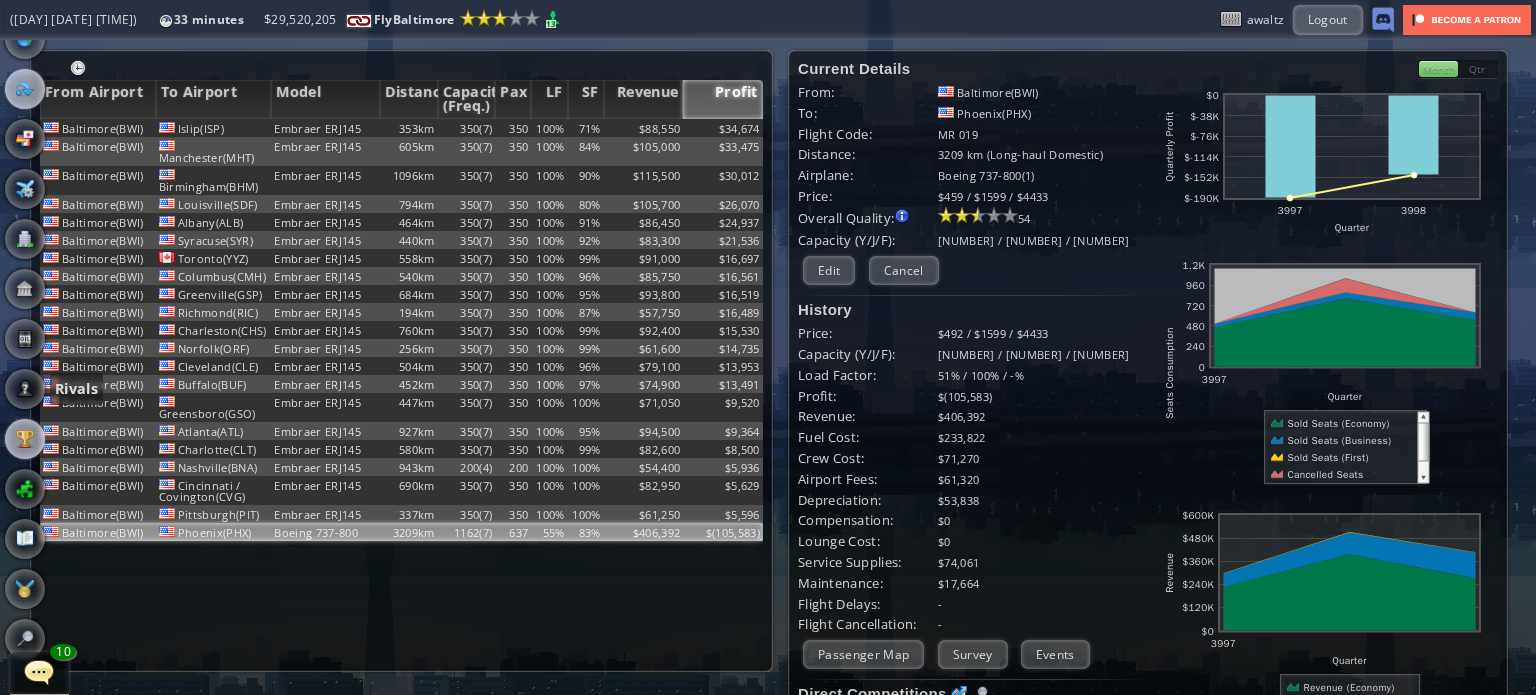 scroll, scrollTop: 64, scrollLeft: 0, axis: vertical 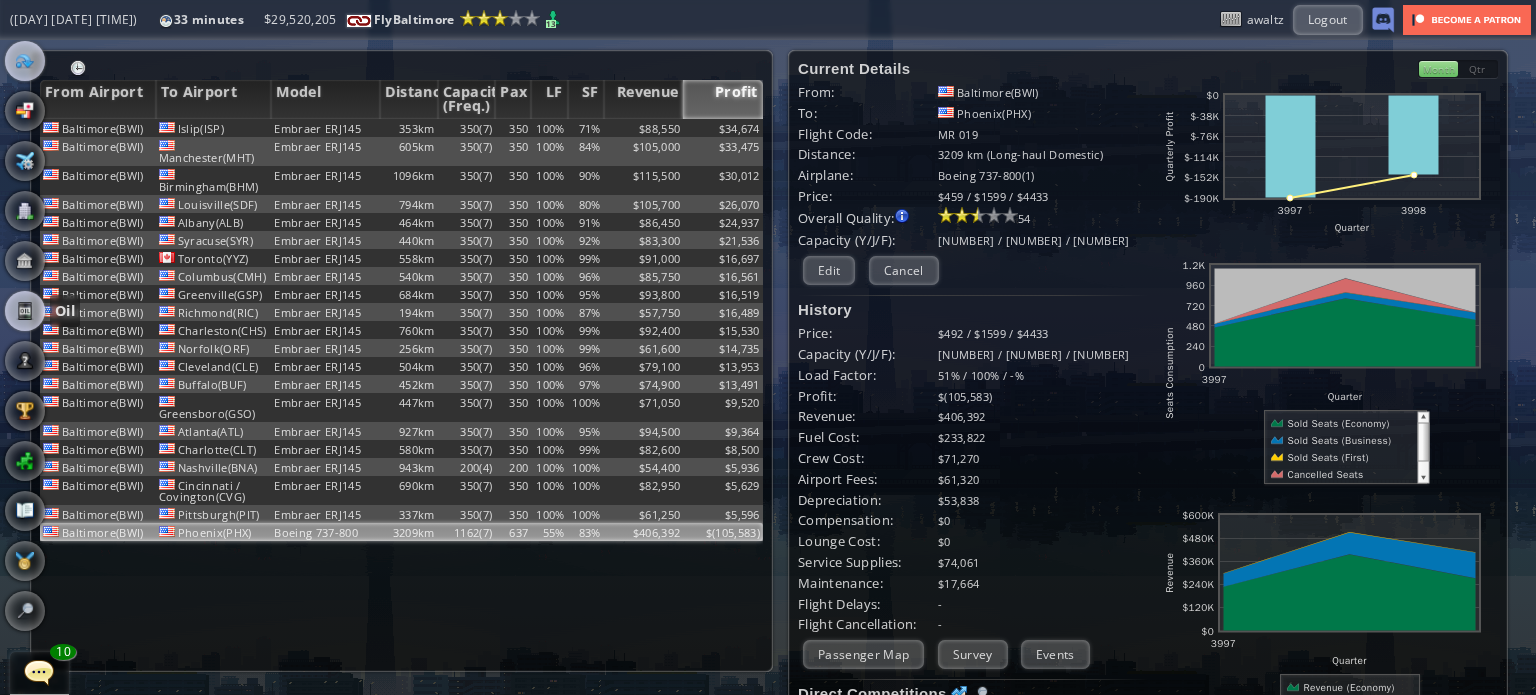 click at bounding box center (25, 311) 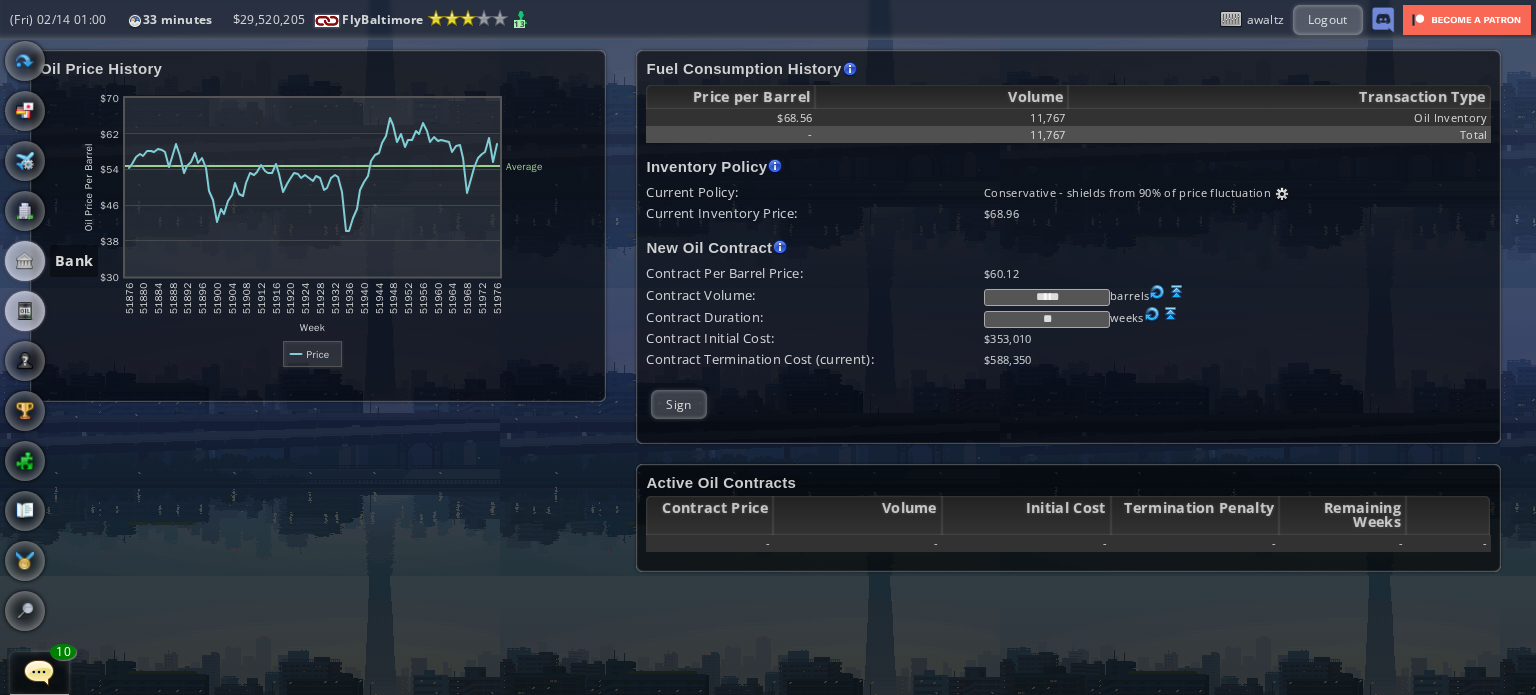click at bounding box center (25, 261) 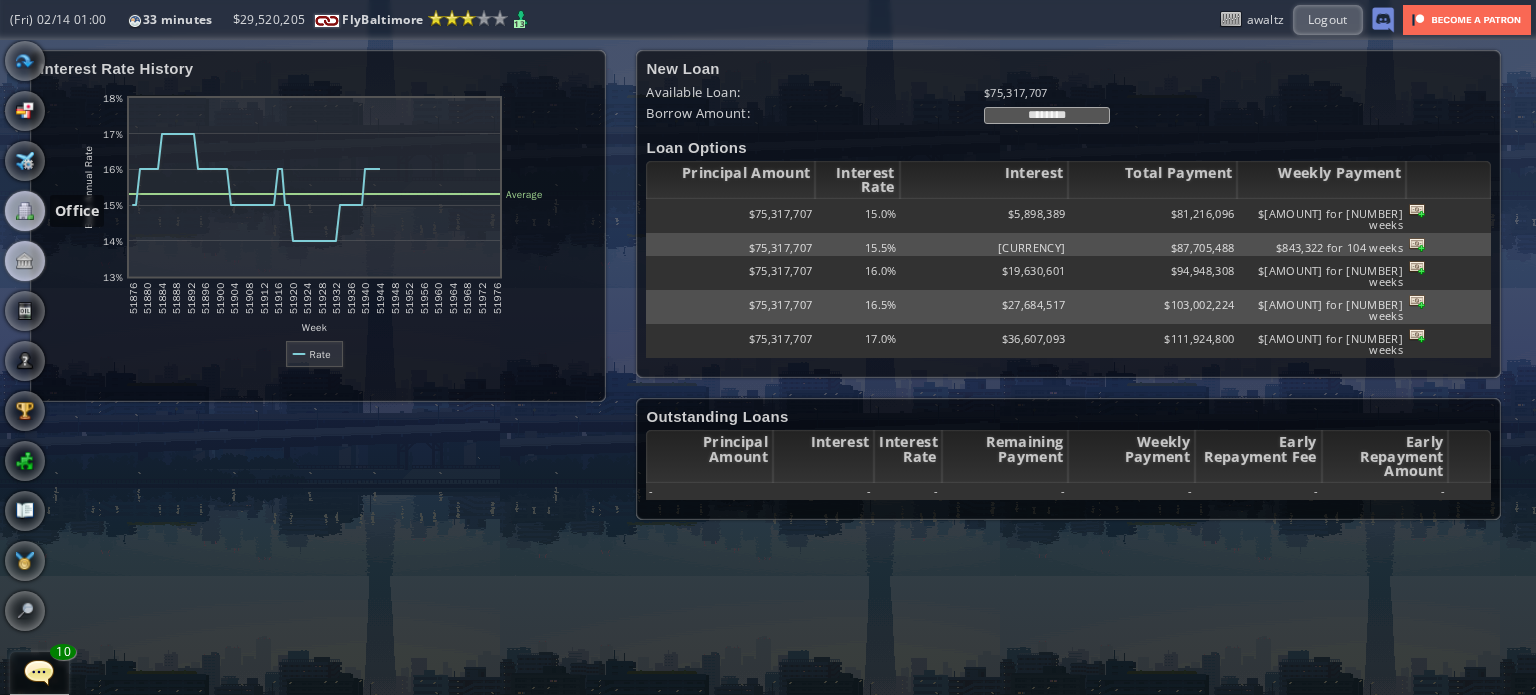click at bounding box center [25, 211] 